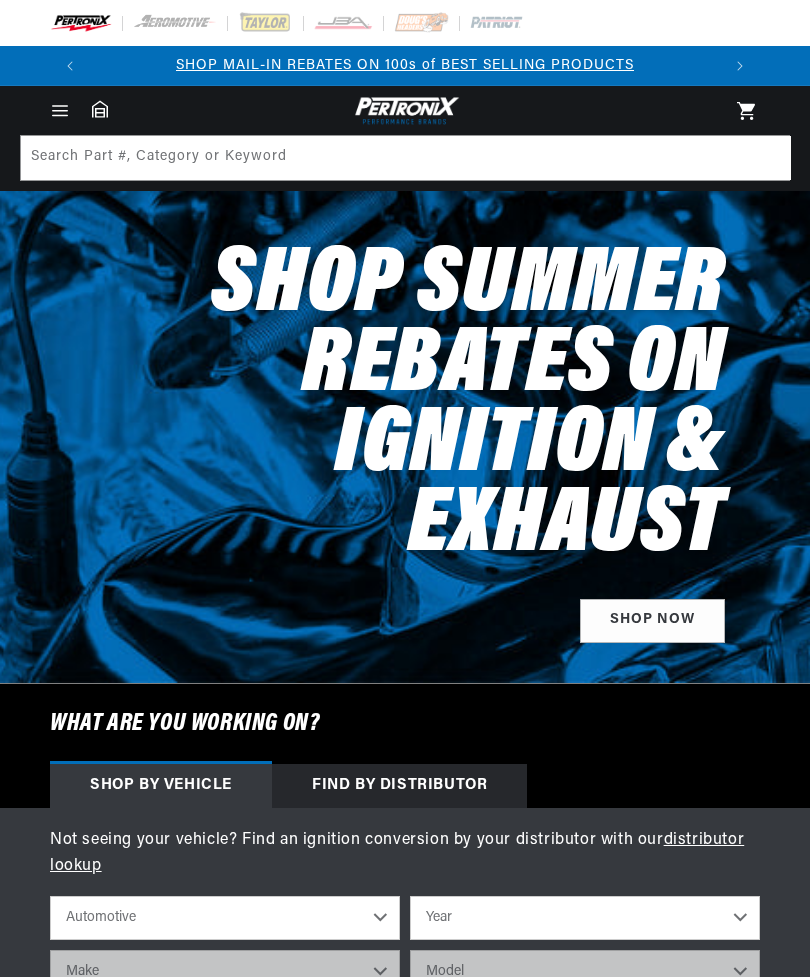 scroll, scrollTop: 103, scrollLeft: 0, axis: vertical 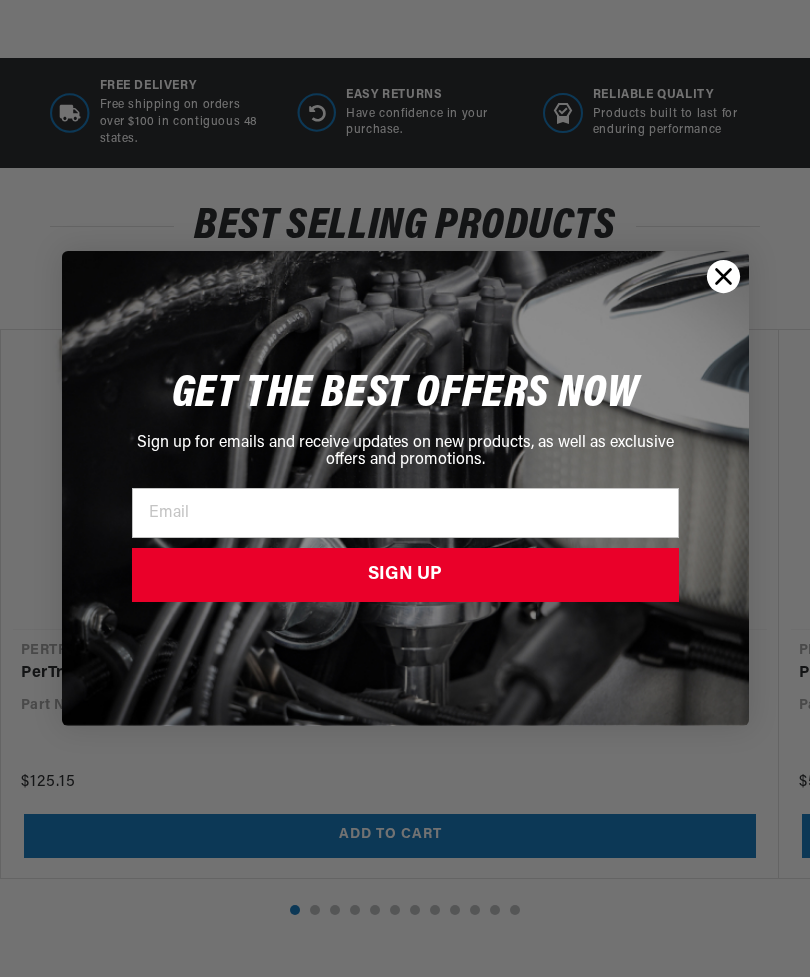 click 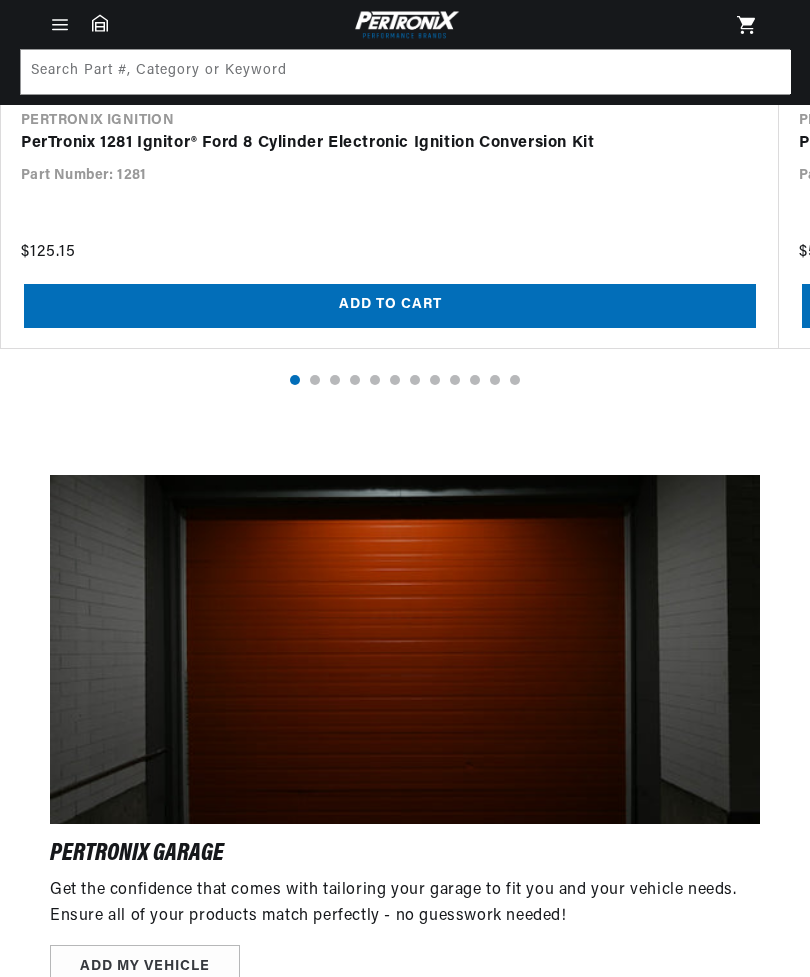 scroll, scrollTop: 2907, scrollLeft: 0, axis: vertical 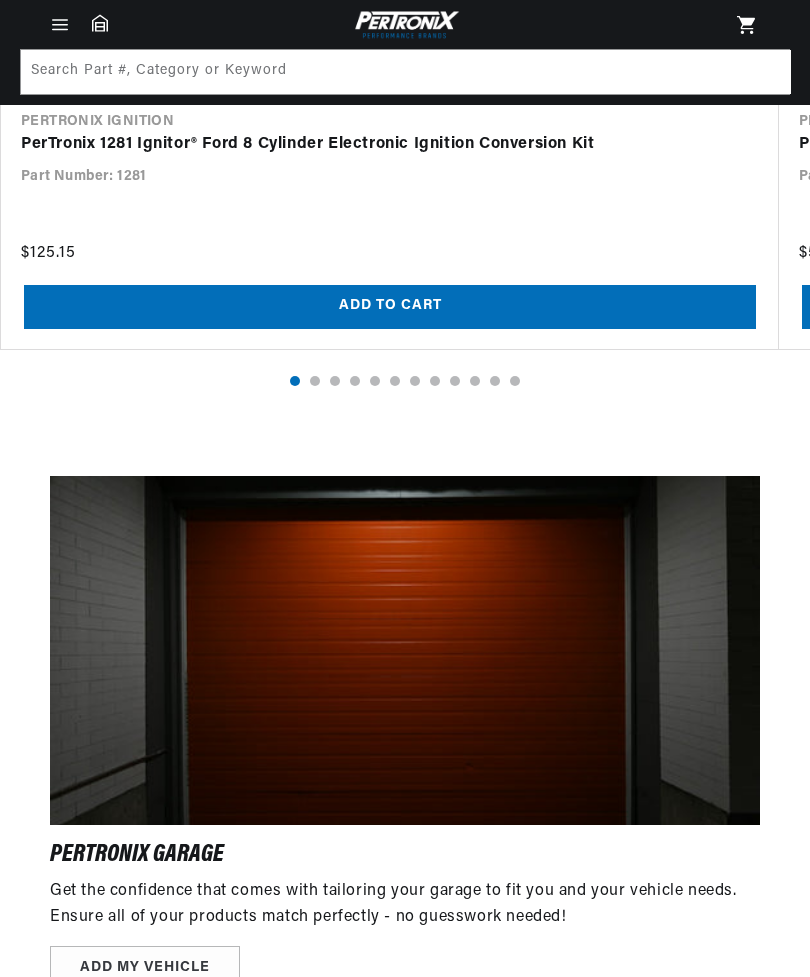 click at bounding box center [295, 381] 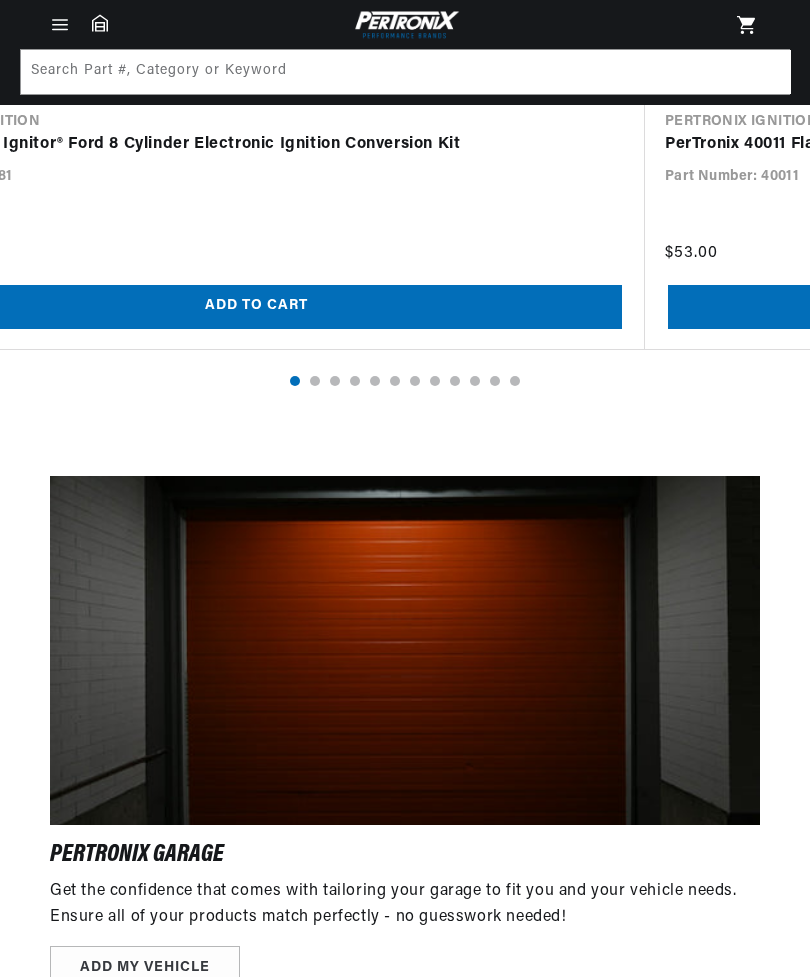 scroll, scrollTop: 0, scrollLeft: 778, axis: horizontal 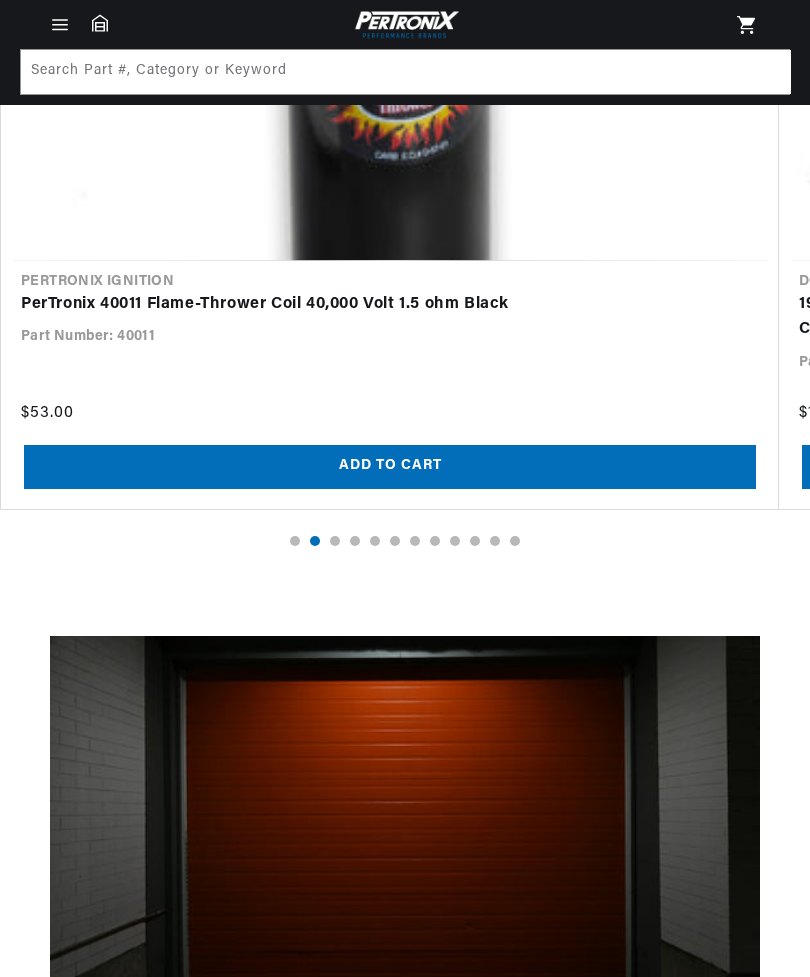 click at bounding box center (334, 540) 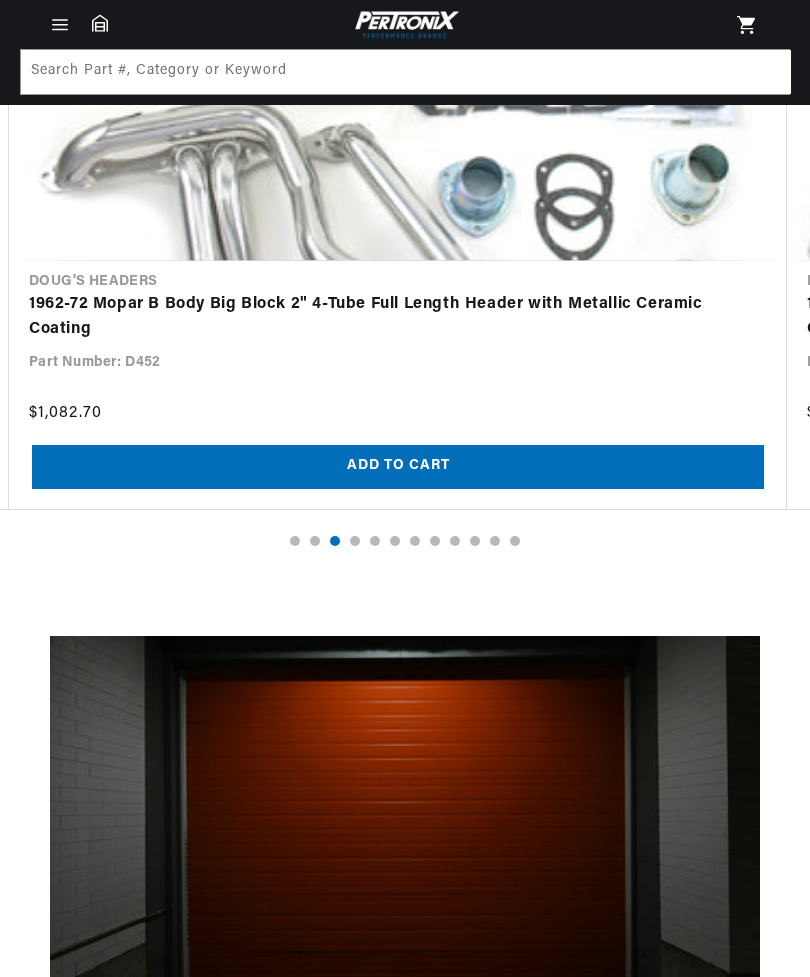 scroll, scrollTop: 0, scrollLeft: 1556, axis: horizontal 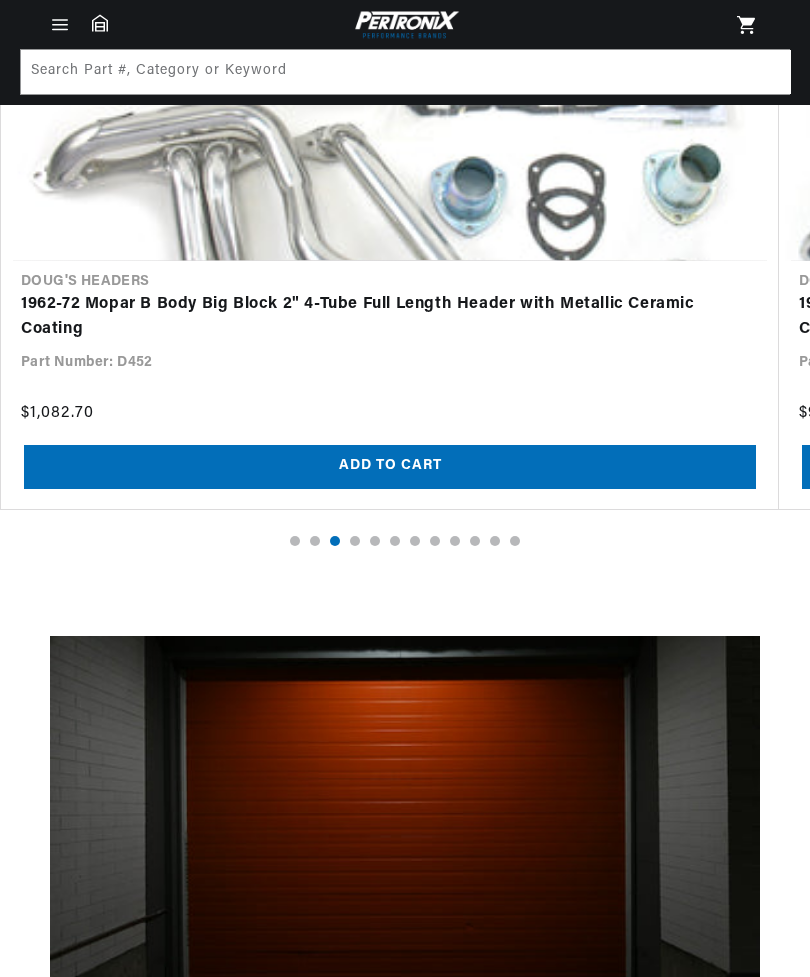 click at bounding box center [354, 540] 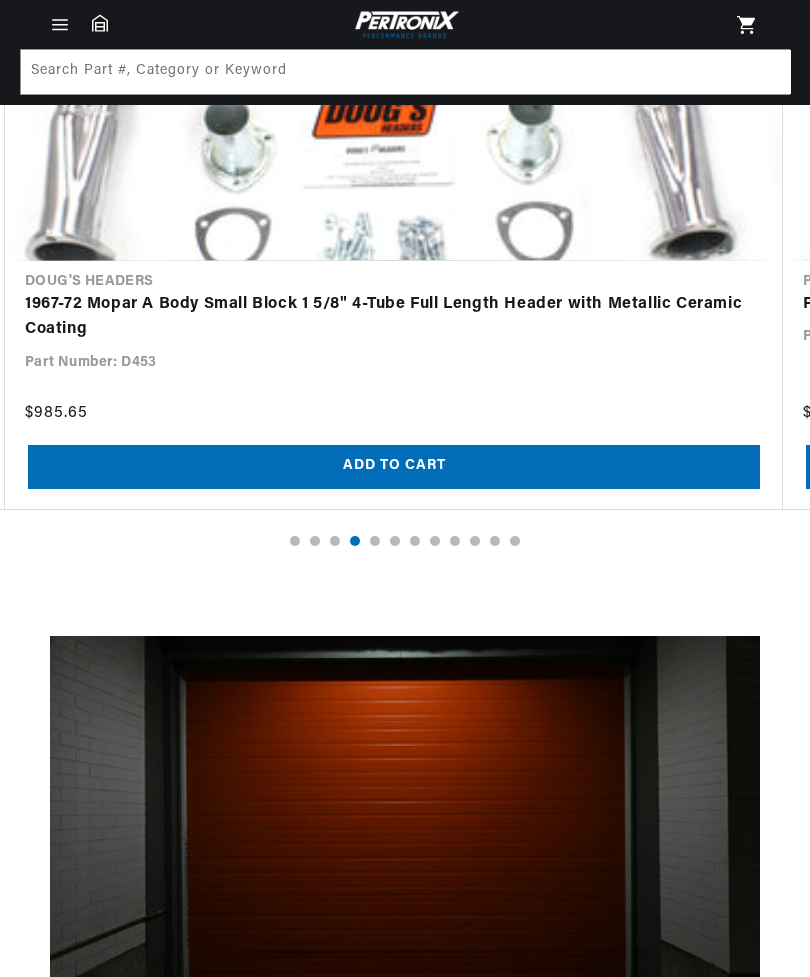 scroll, scrollTop: 0, scrollLeft: 2334, axis: horizontal 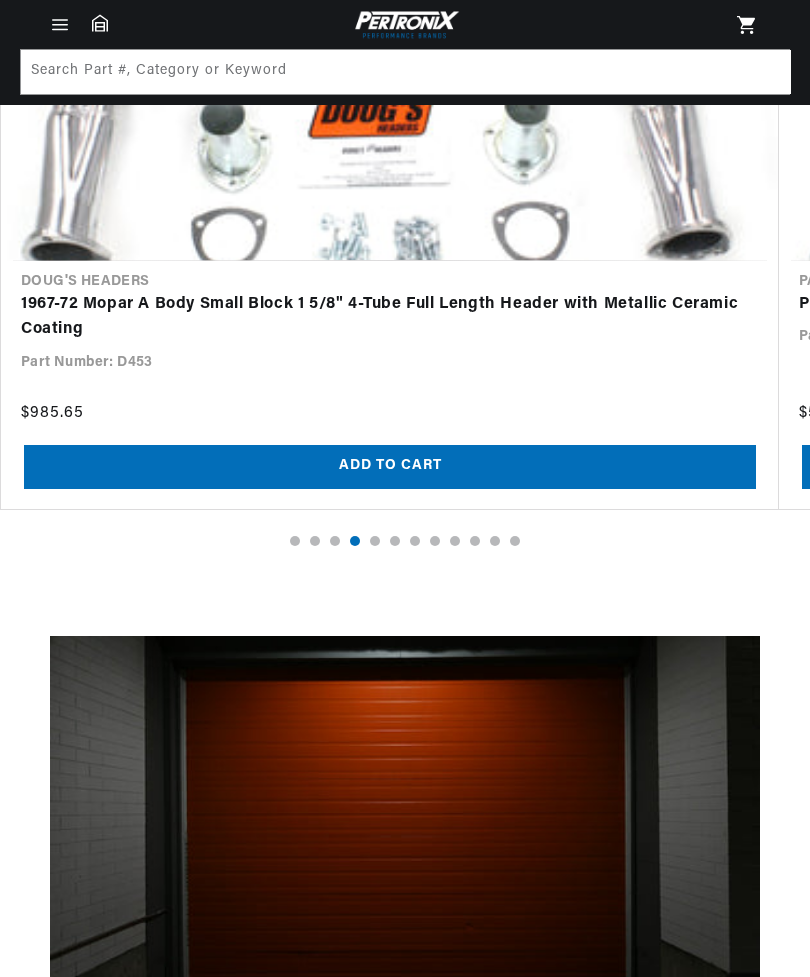 click at bounding box center [374, 540] 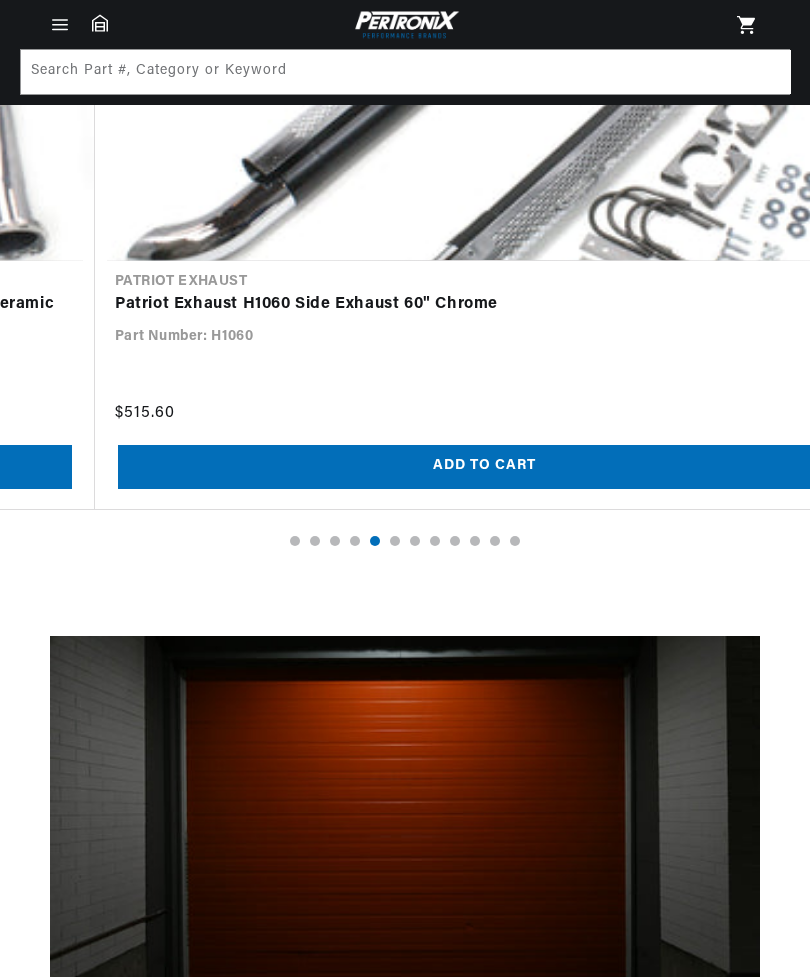 scroll, scrollTop: 0, scrollLeft: 3112, axis: horizontal 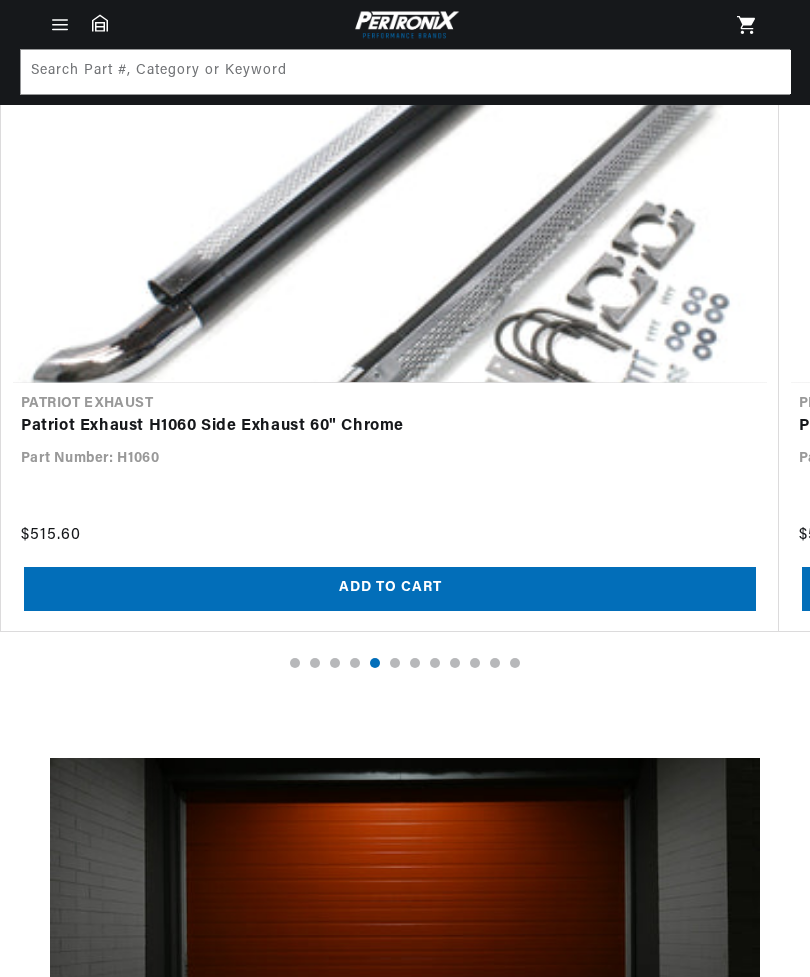 click at bounding box center [394, 662] 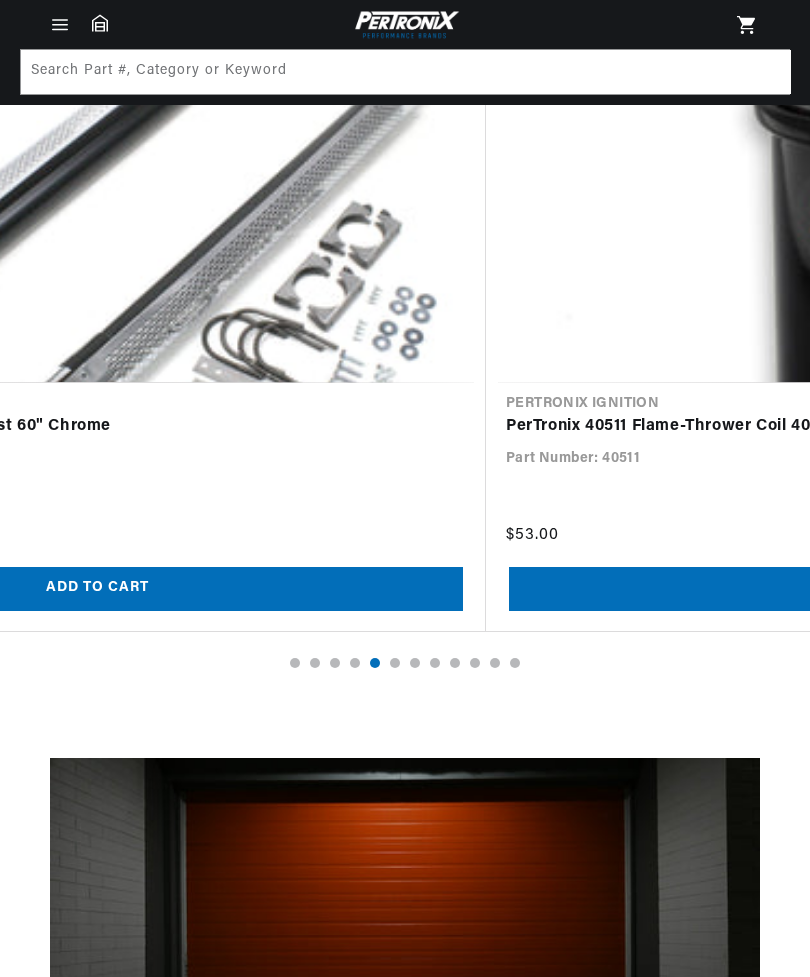 scroll, scrollTop: 0, scrollLeft: 3890, axis: horizontal 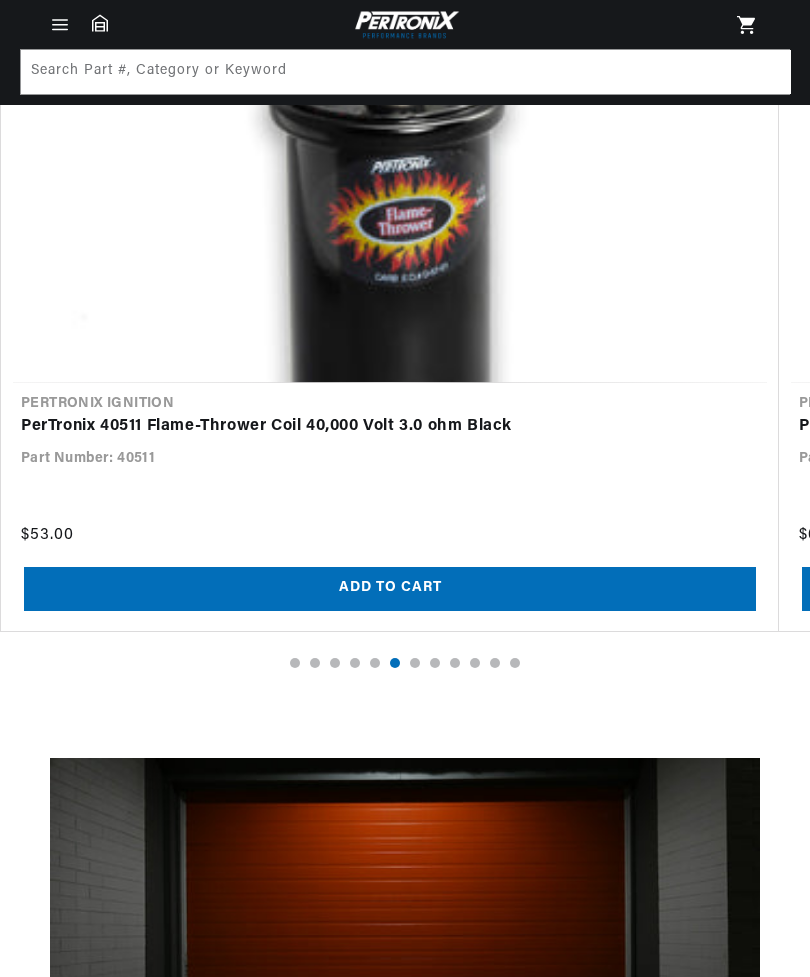click at bounding box center (415, 663) 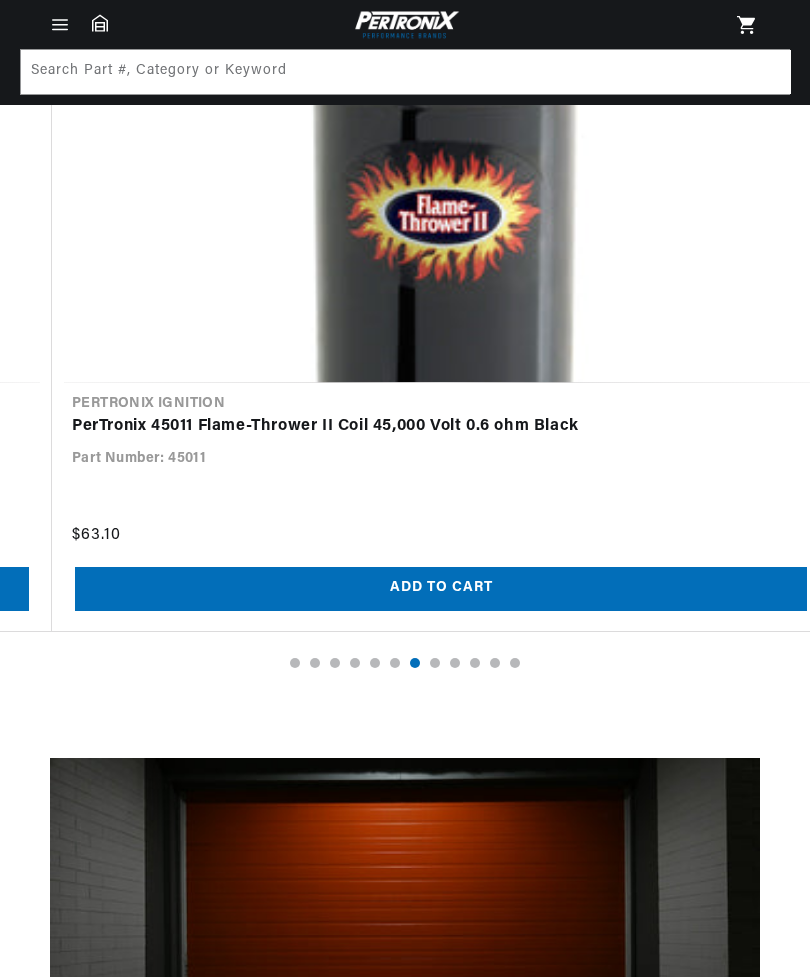 scroll, scrollTop: 0, scrollLeft: 4668, axis: horizontal 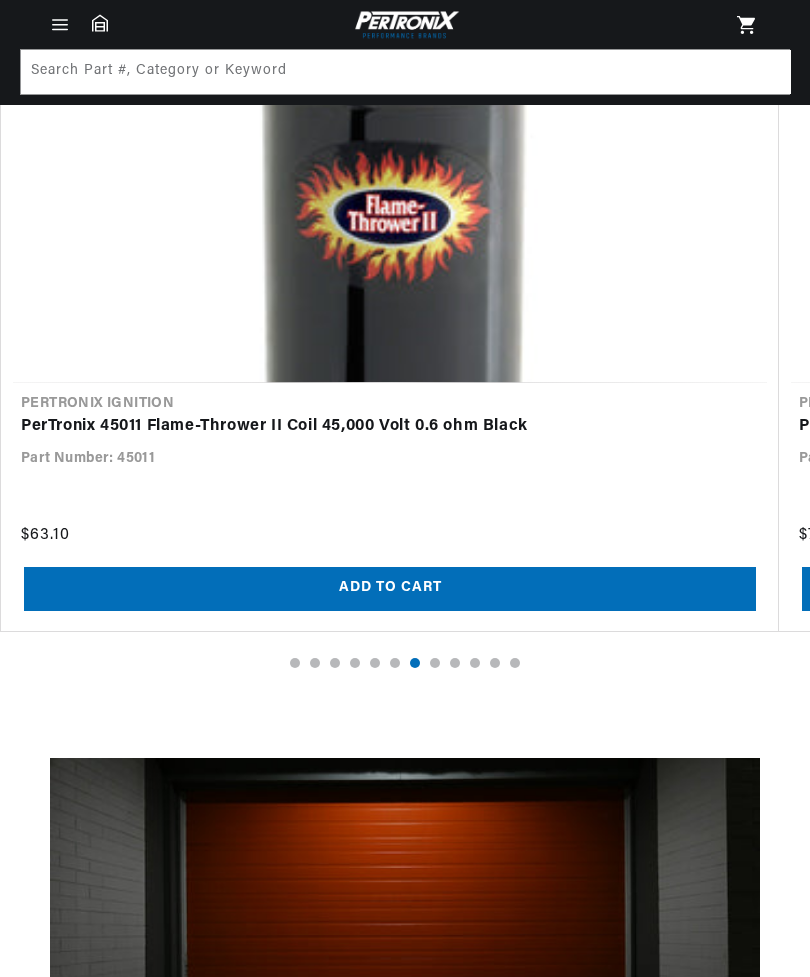 click at bounding box center [435, 663] 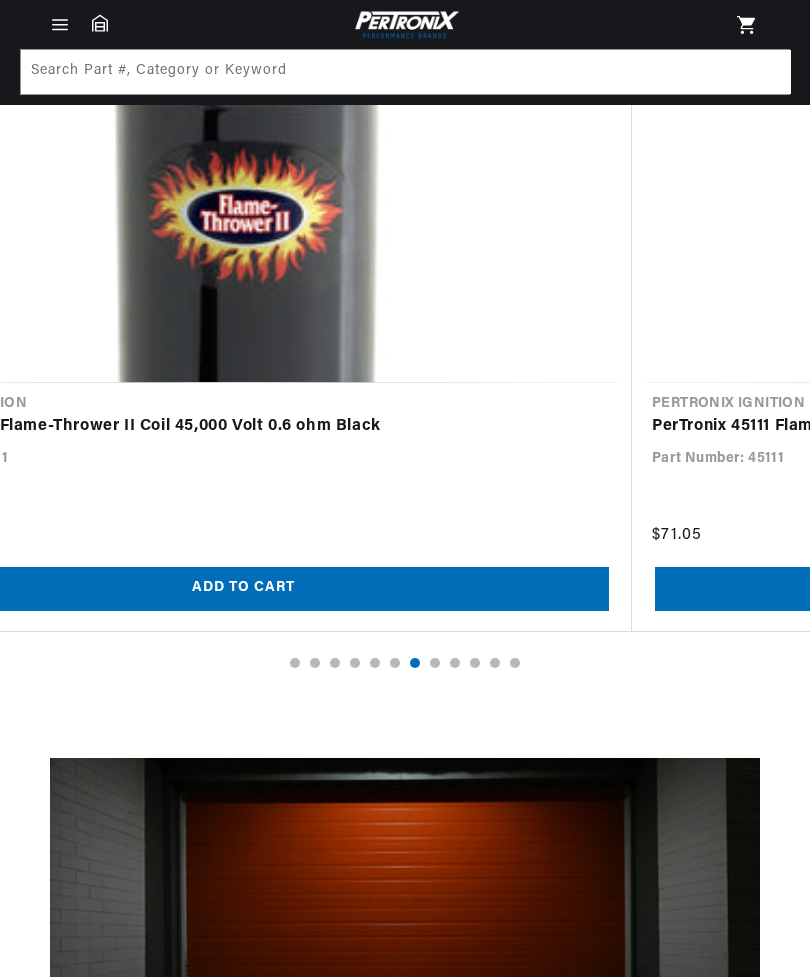 scroll, scrollTop: 0, scrollLeft: 5361, axis: horizontal 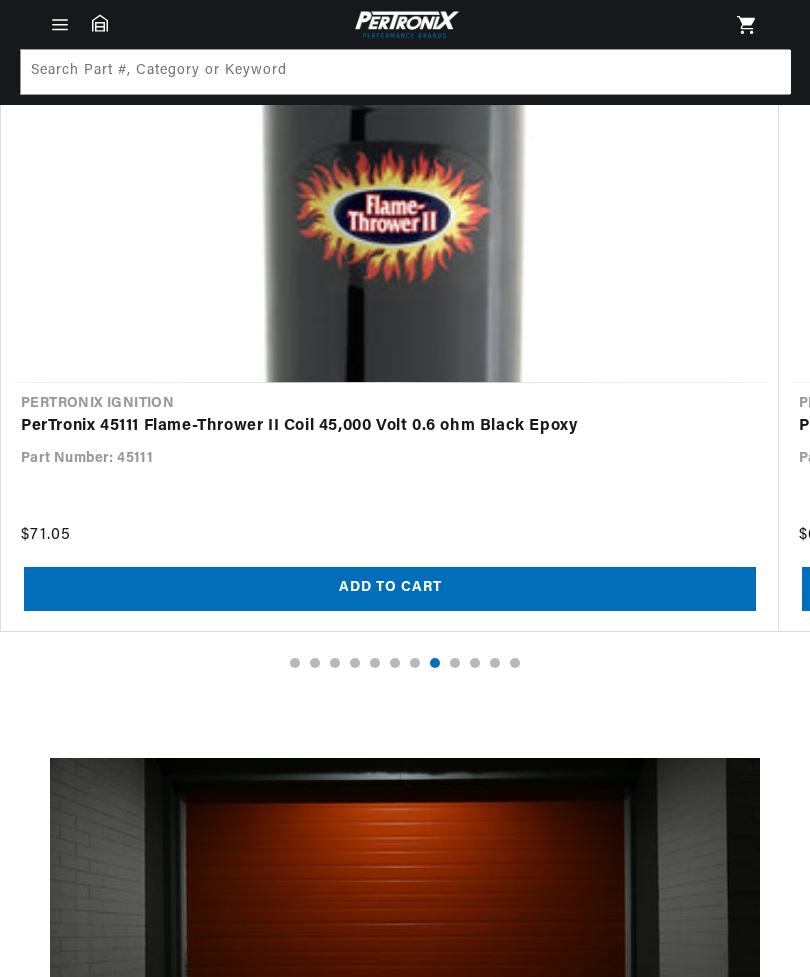 click at bounding box center (455, 663) 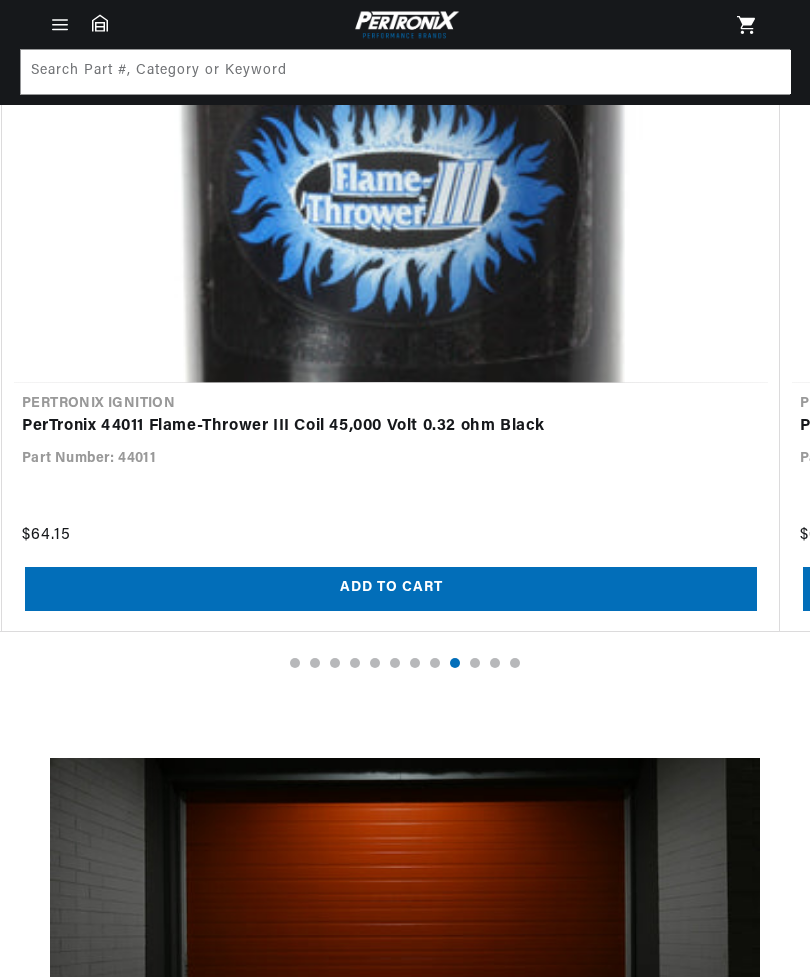scroll, scrollTop: 0, scrollLeft: 6224, axis: horizontal 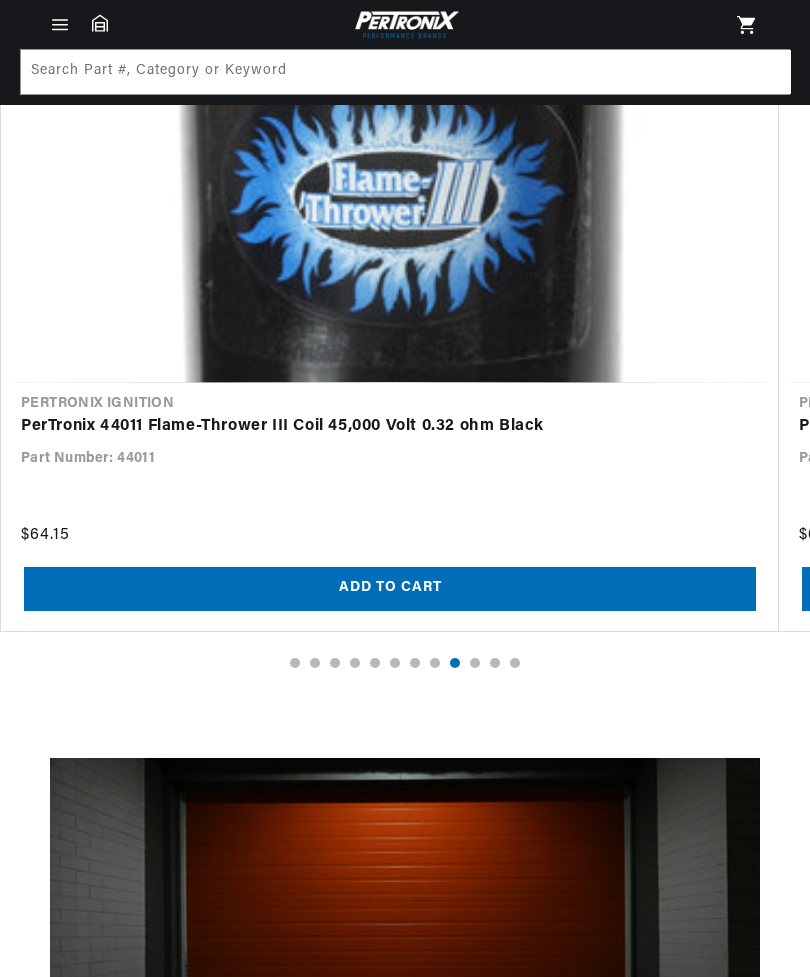 click at bounding box center (475, 663) 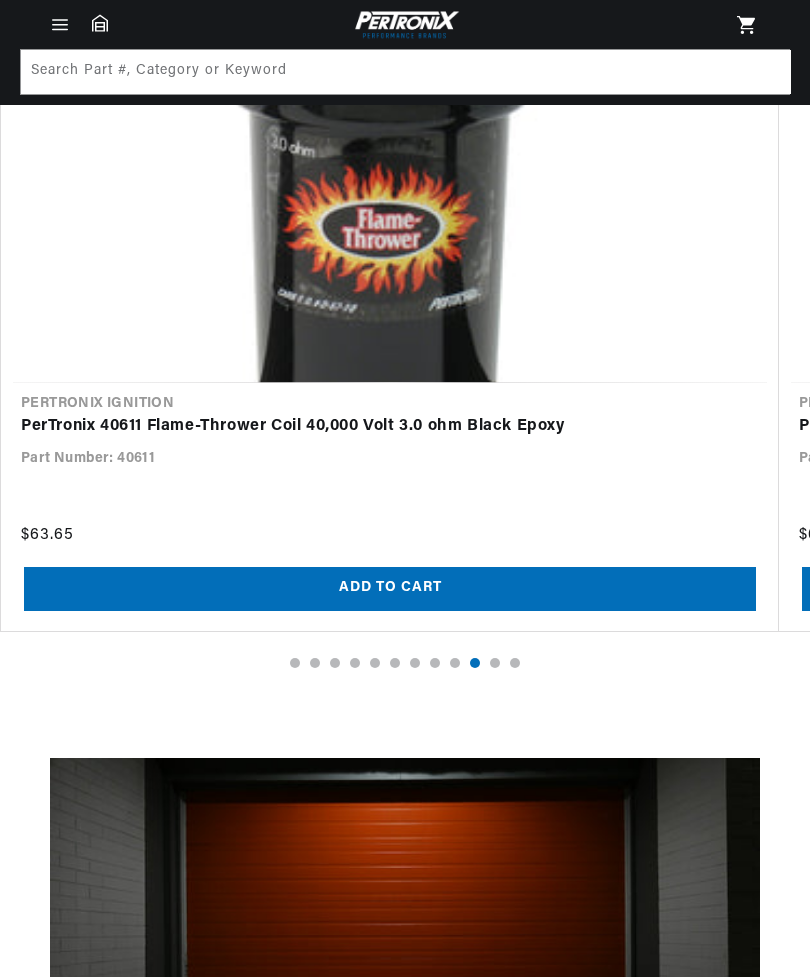 scroll, scrollTop: 0, scrollLeft: 7002, axis: horizontal 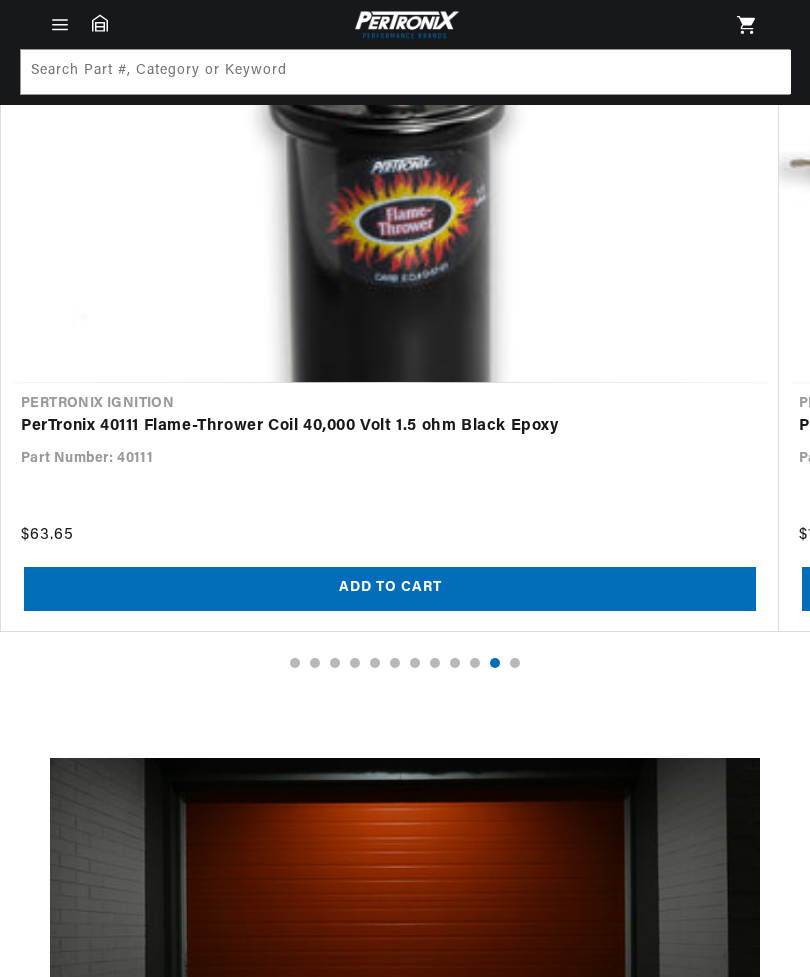 click at bounding box center (515, 663) 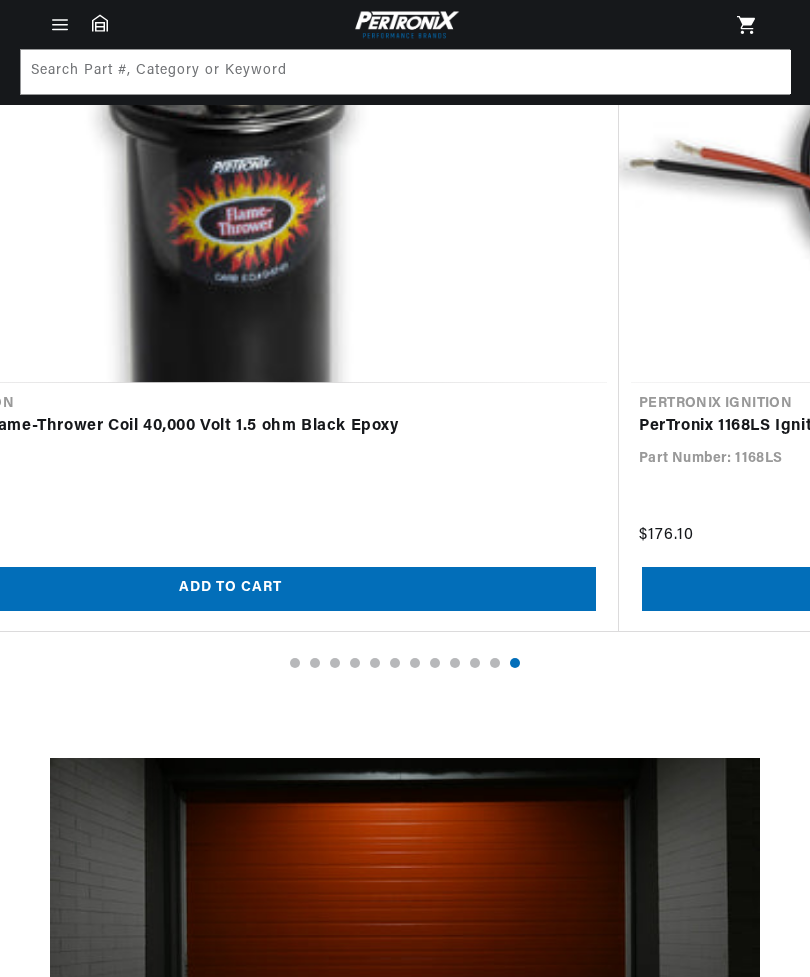 scroll, scrollTop: 0, scrollLeft: 8543, axis: horizontal 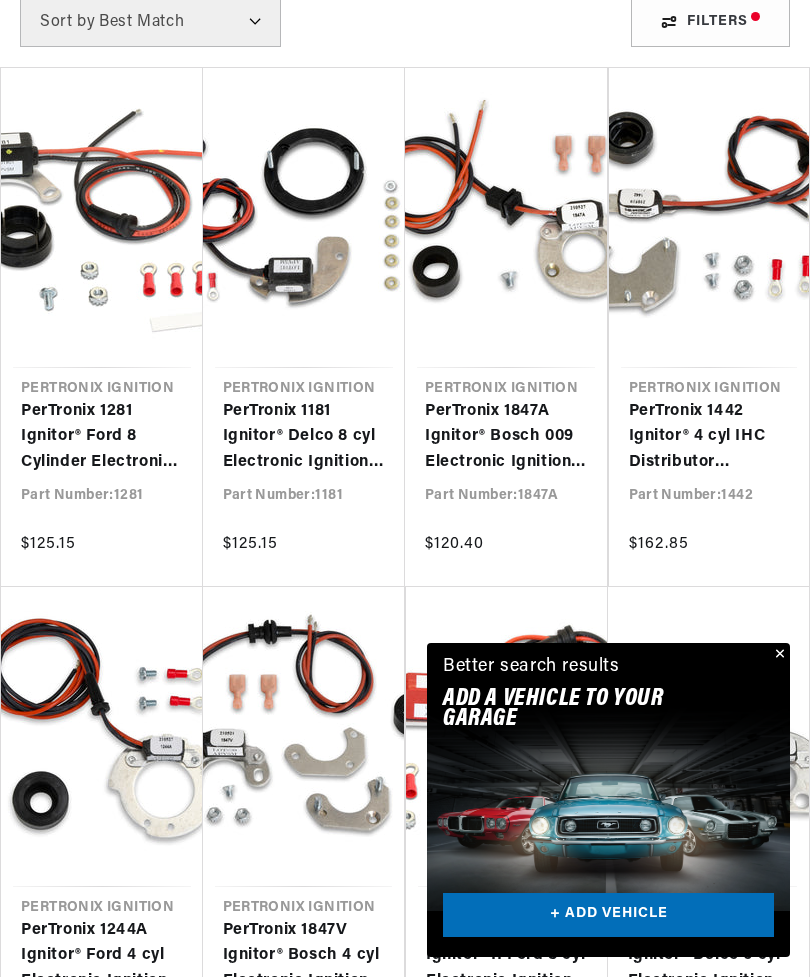 click at bounding box center [778, 655] 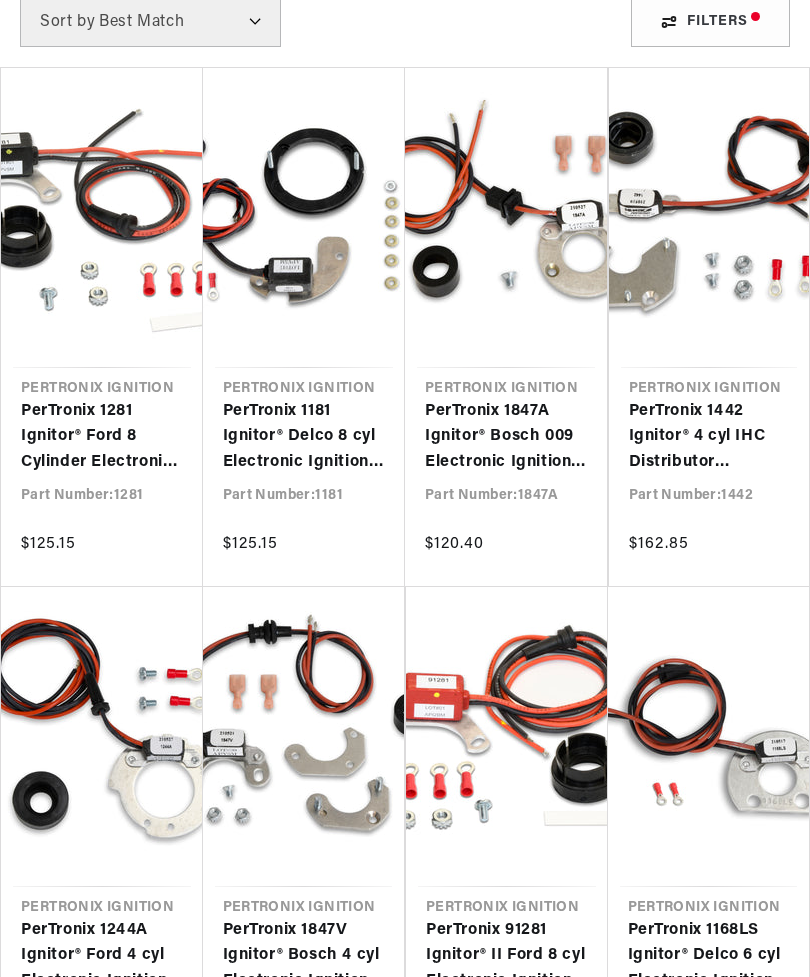 scroll, scrollTop: 0, scrollLeft: 0, axis: both 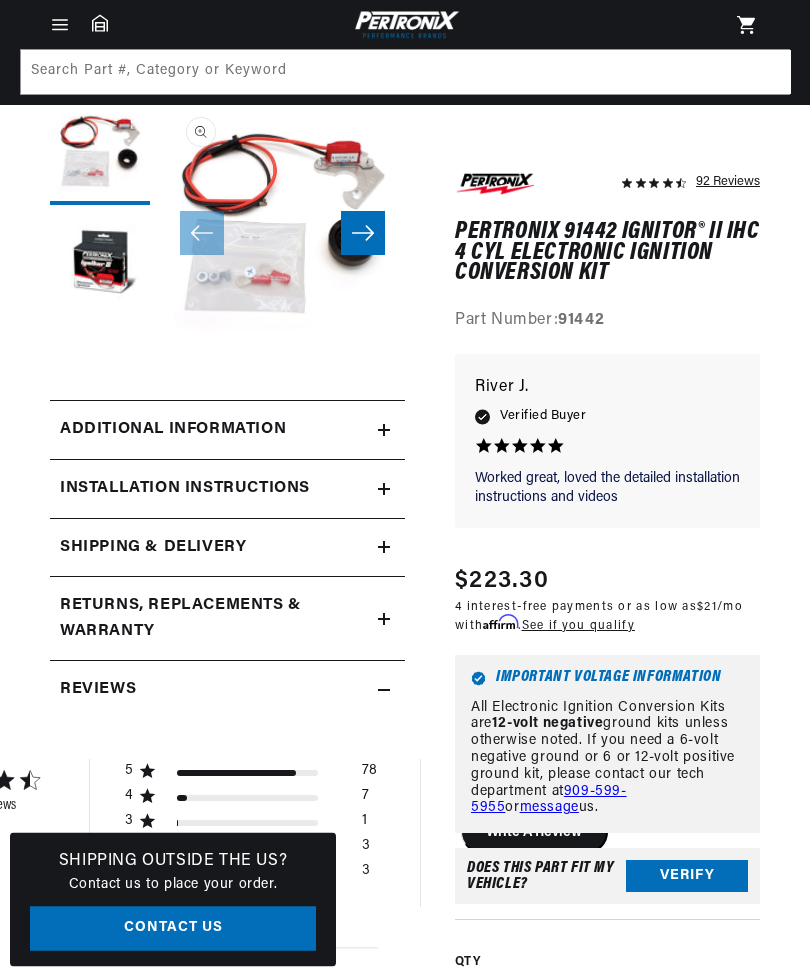 click on "Installation instructions" at bounding box center (227, 431) 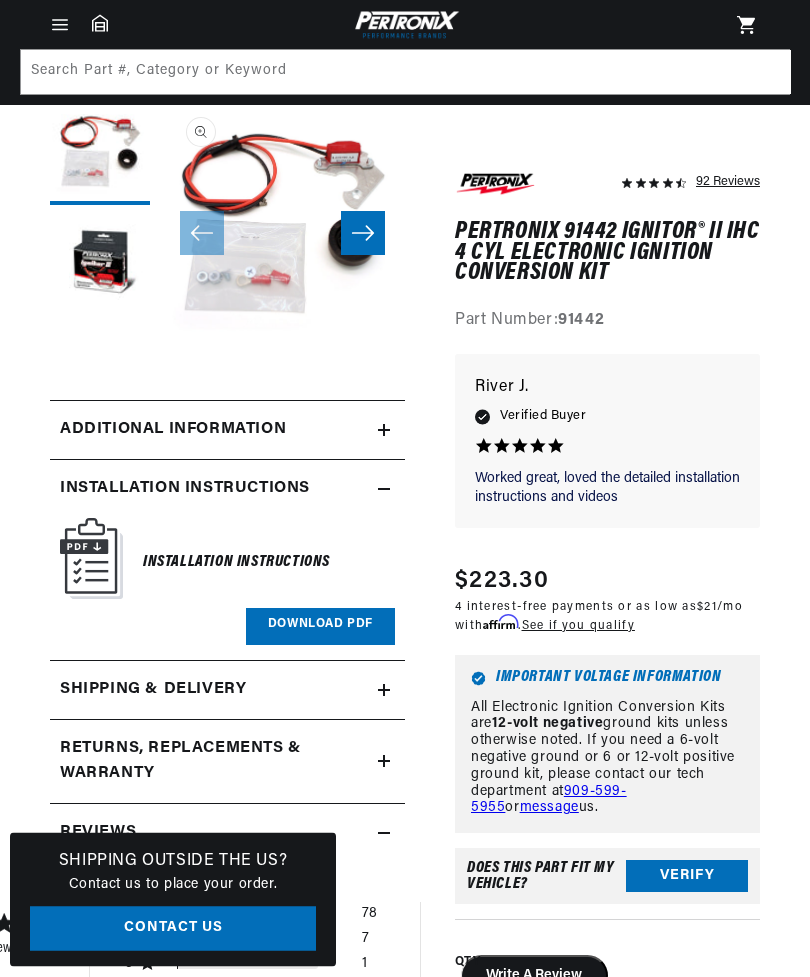 scroll, scrollTop: 158, scrollLeft: 0, axis: vertical 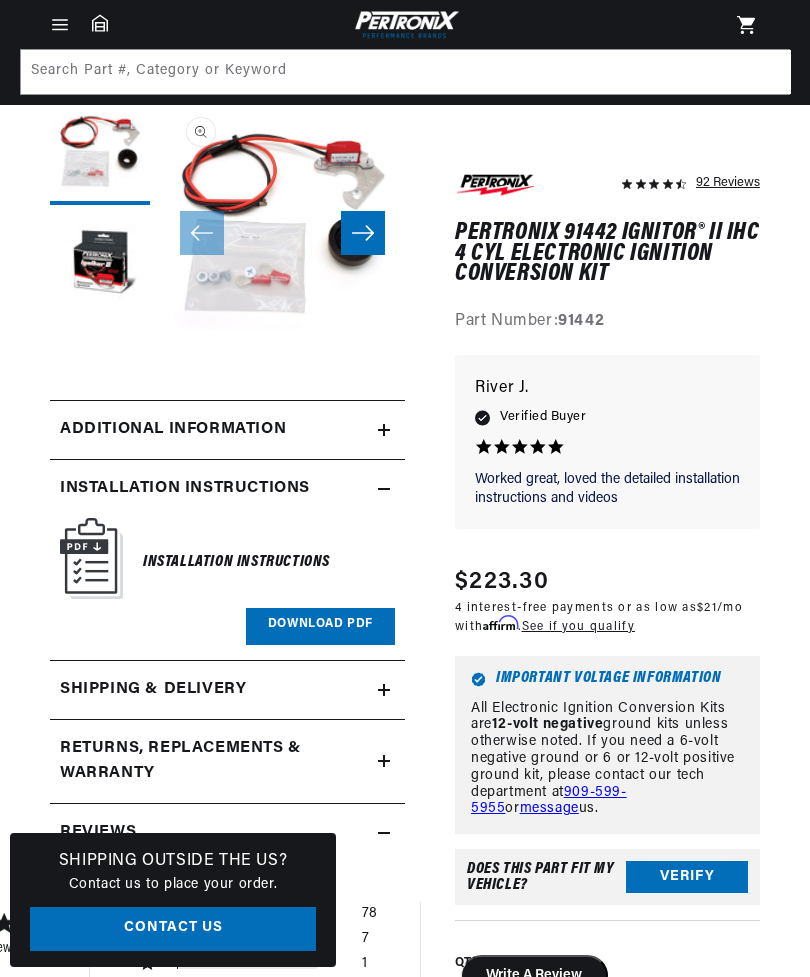 click on "Additional Information" at bounding box center (214, 430) 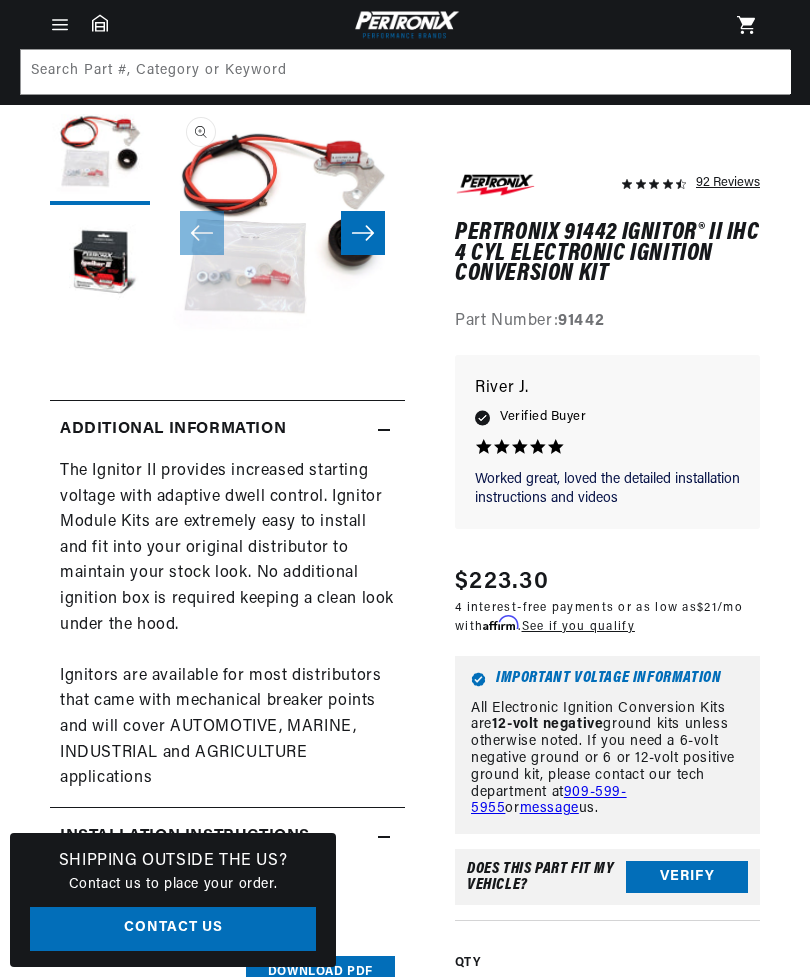 scroll, scrollTop: 0, scrollLeft: 630, axis: horizontal 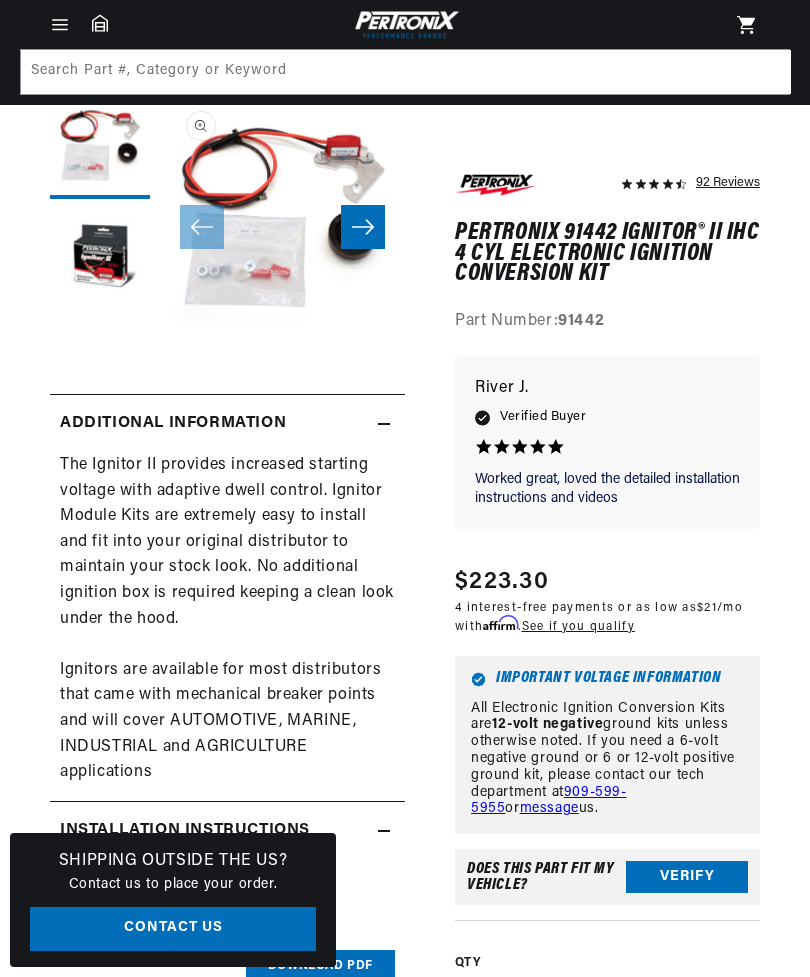 click on "message" at bounding box center (549, 808) 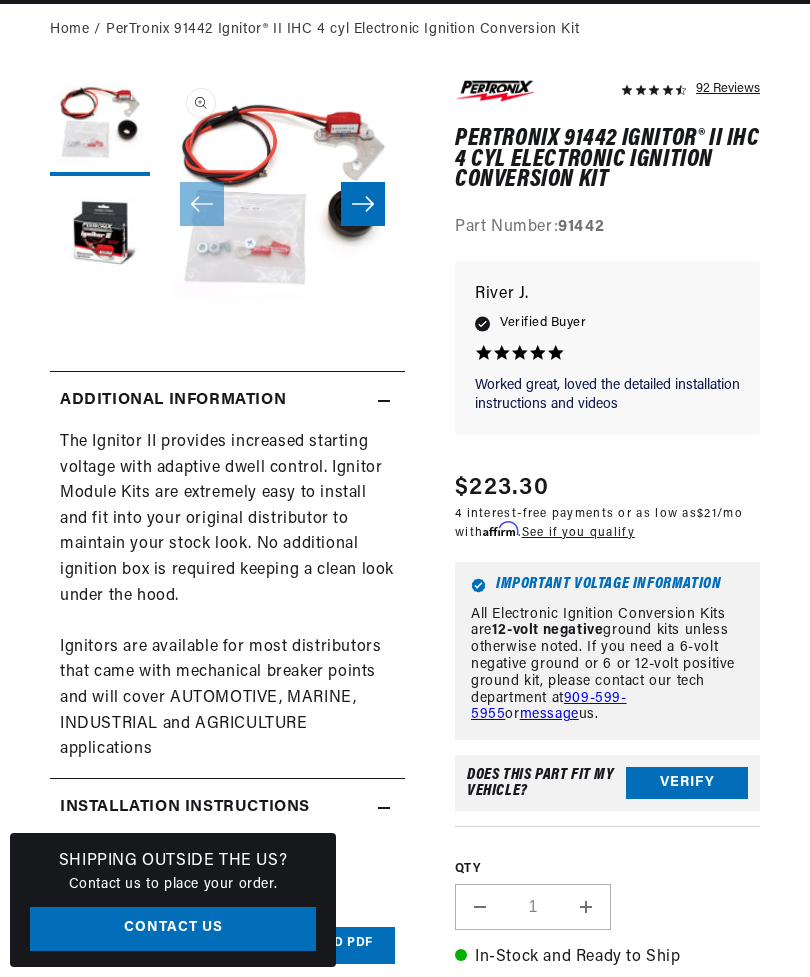 scroll, scrollTop: 191, scrollLeft: 0, axis: vertical 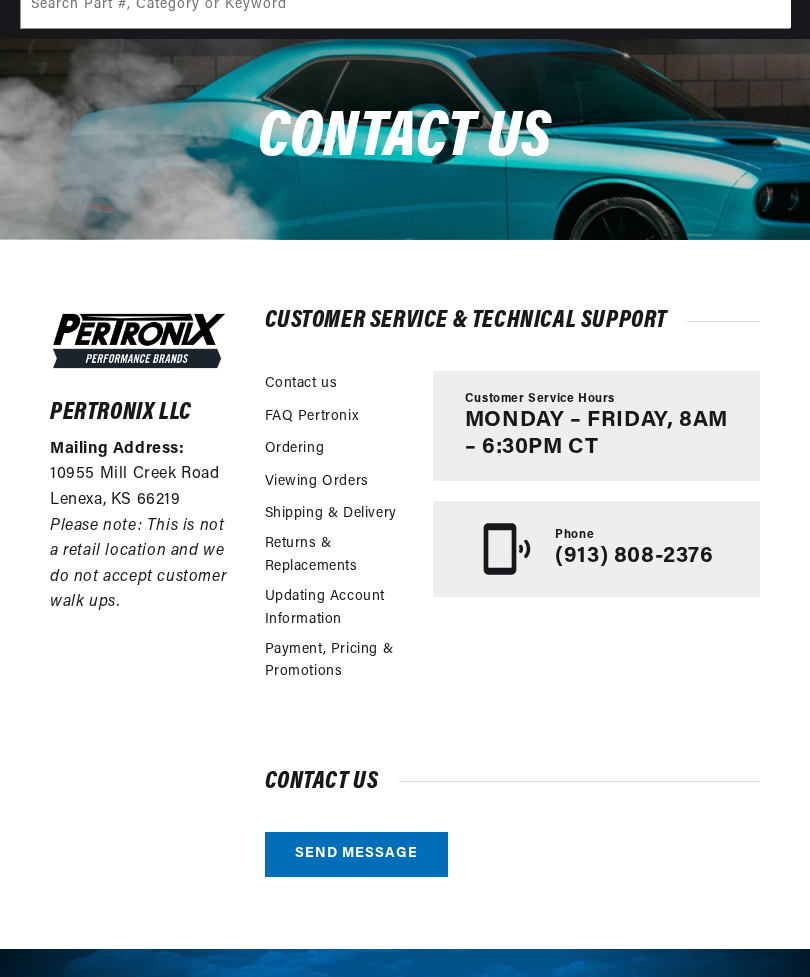 click on "Send message" at bounding box center [356, 854] 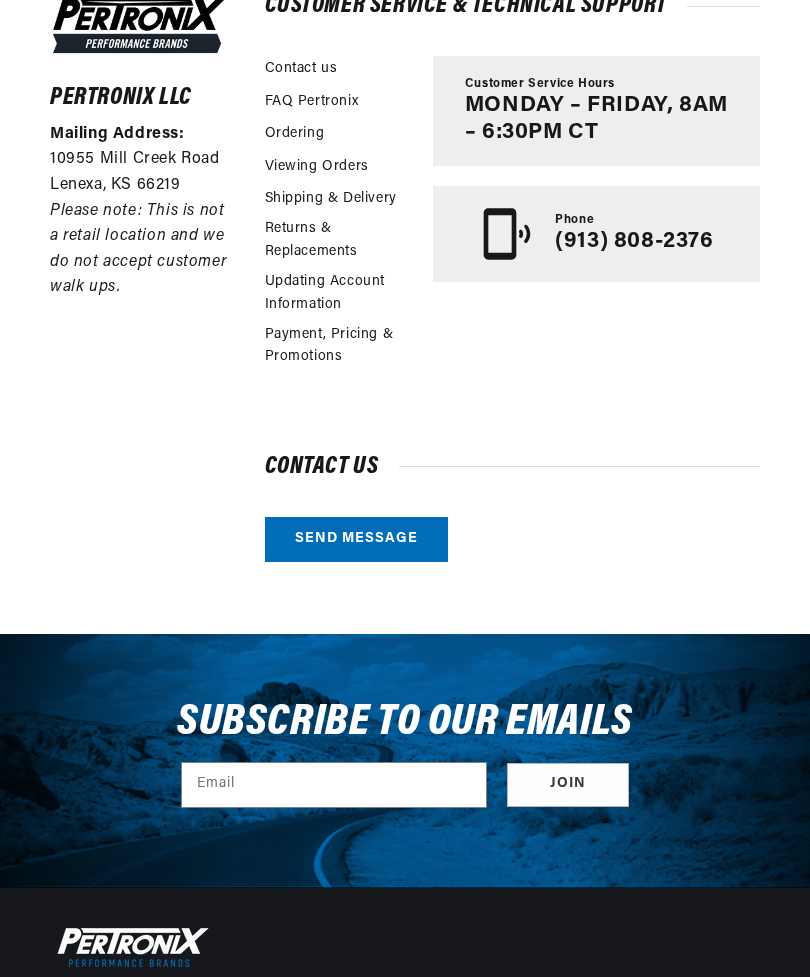 scroll, scrollTop: 467, scrollLeft: 0, axis: vertical 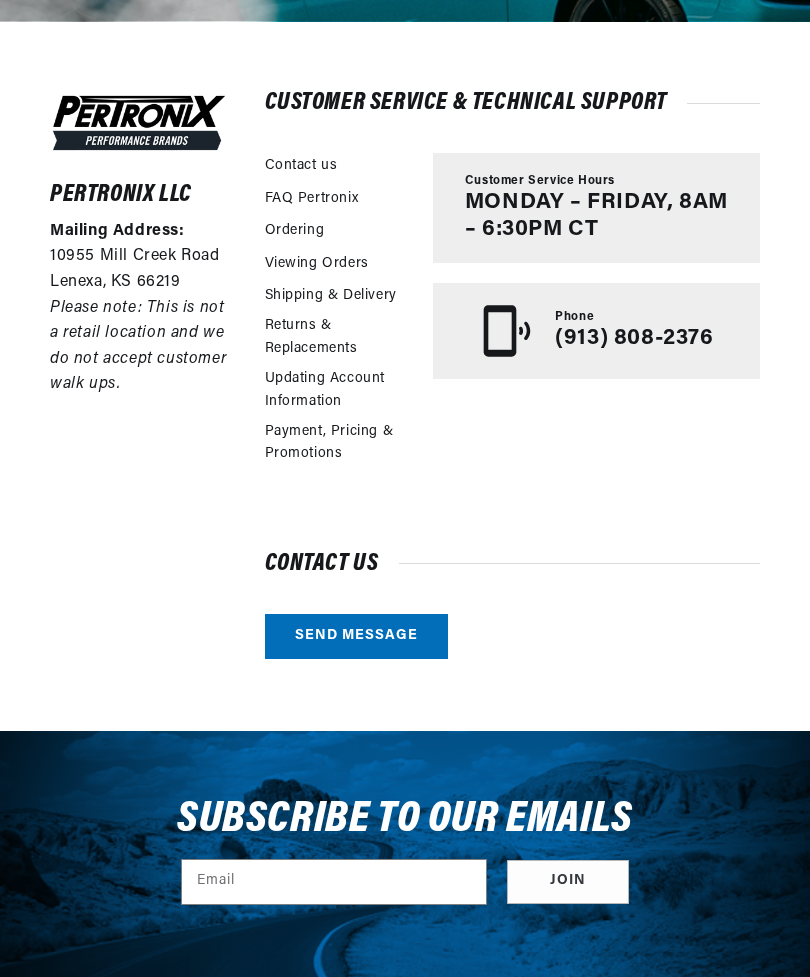 click on "Send message" at bounding box center (356, 636) 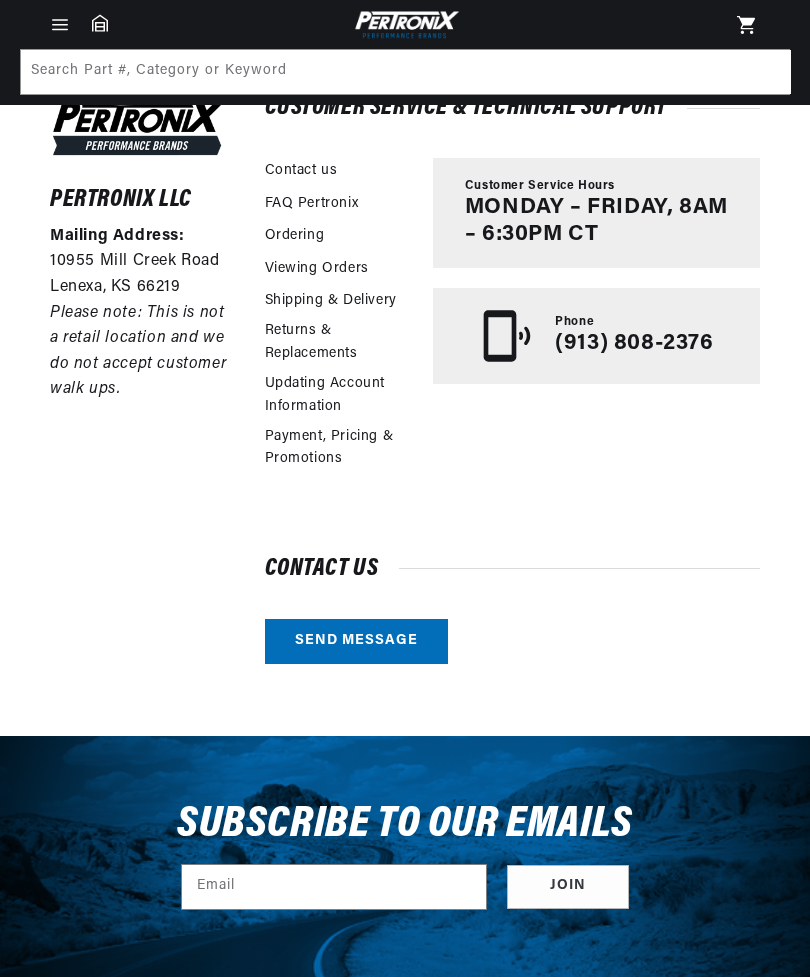 scroll, scrollTop: 354, scrollLeft: 0, axis: vertical 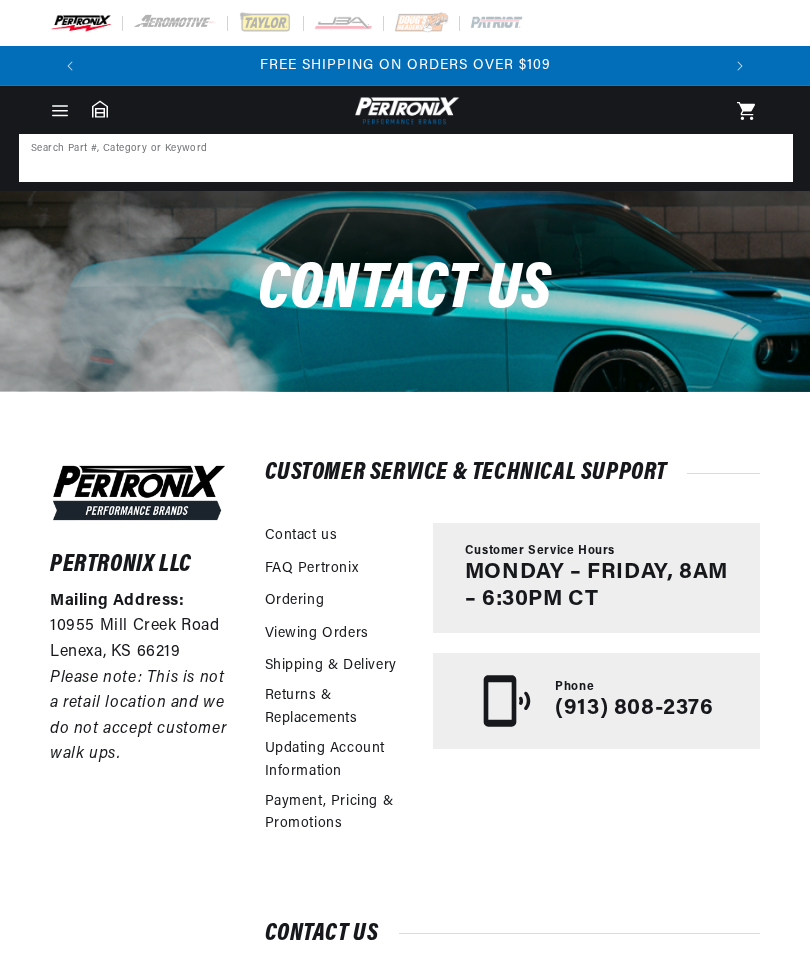 click at bounding box center [406, 158] 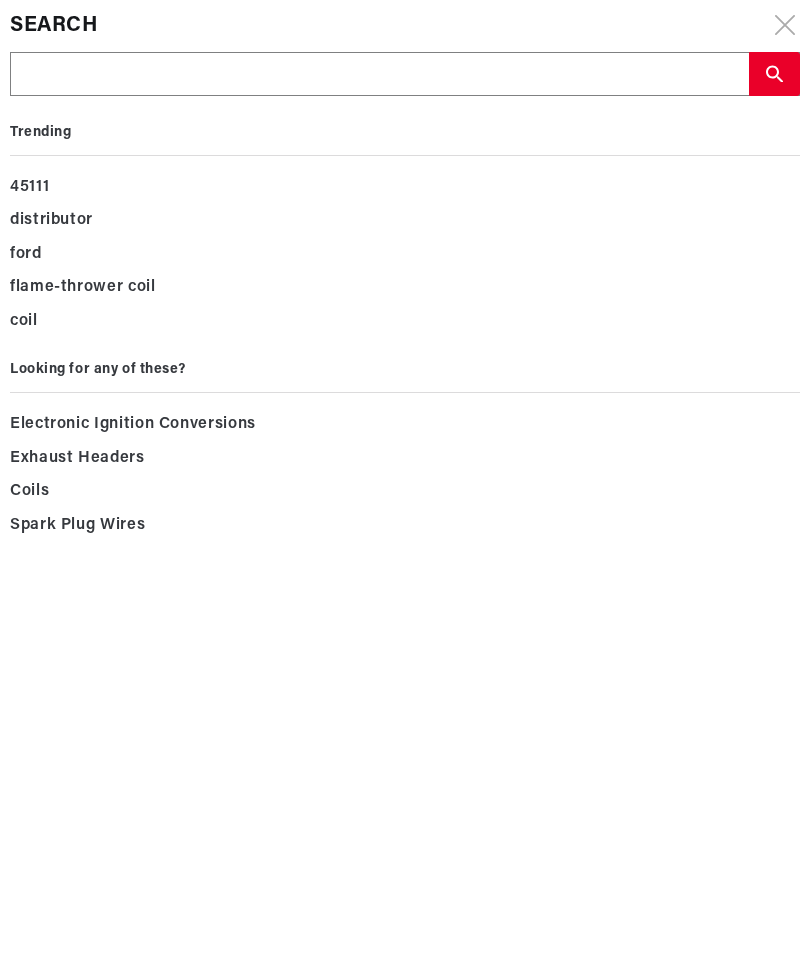 scroll, scrollTop: 0, scrollLeft: 0, axis: both 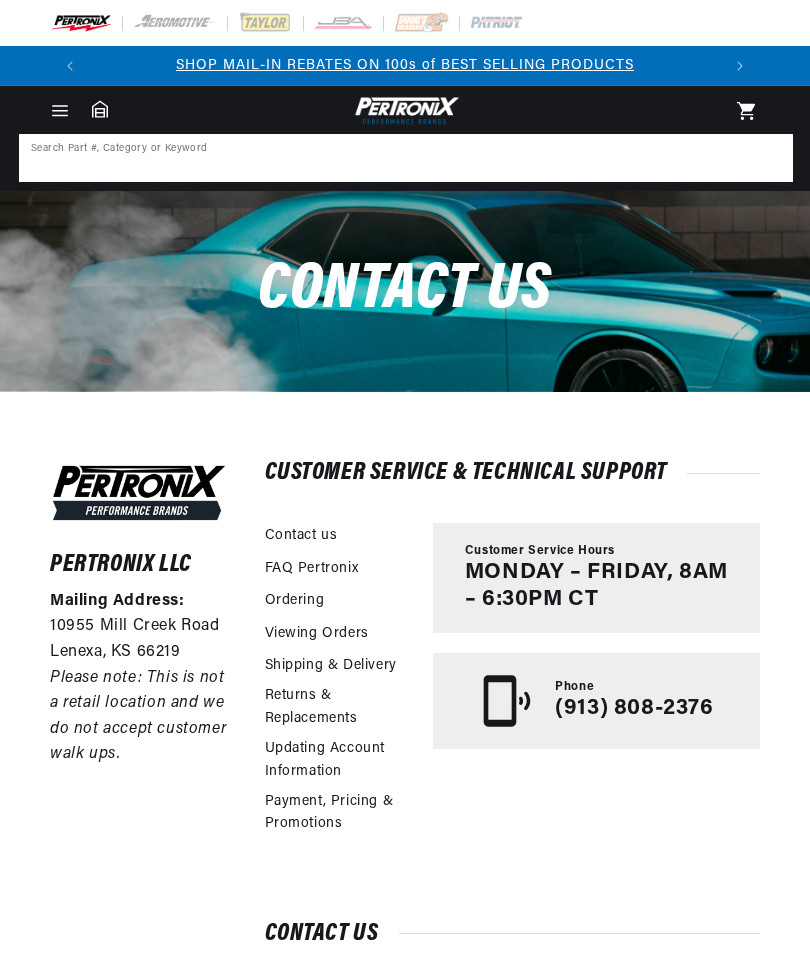 click at bounding box center (406, 158) 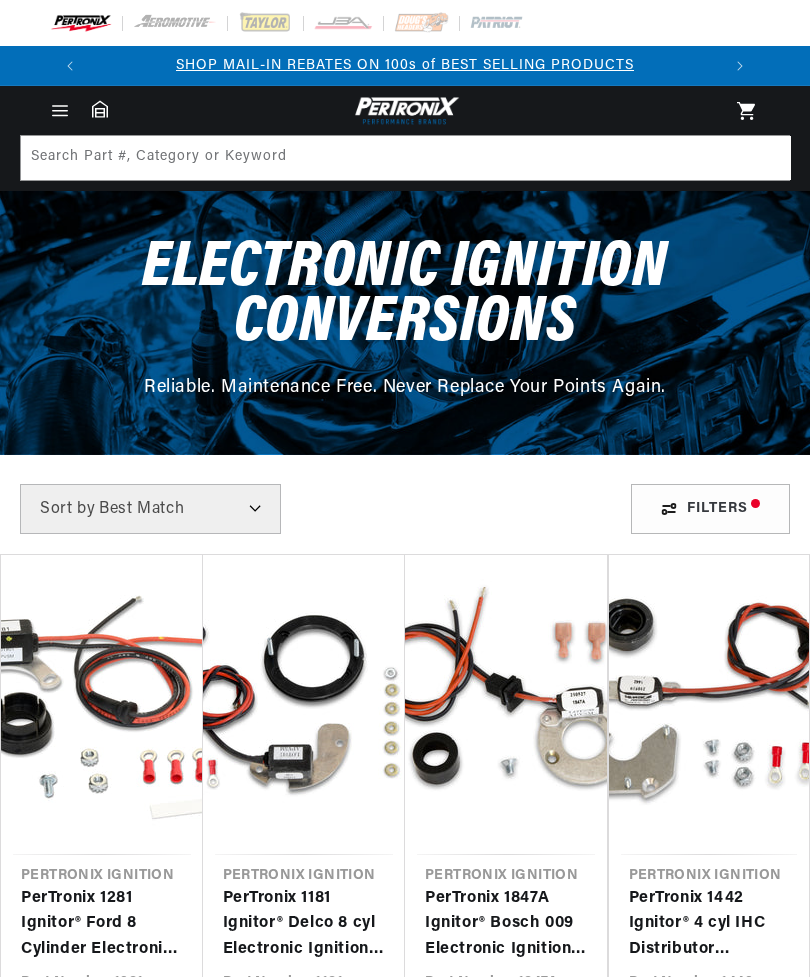 scroll, scrollTop: 0, scrollLeft: 0, axis: both 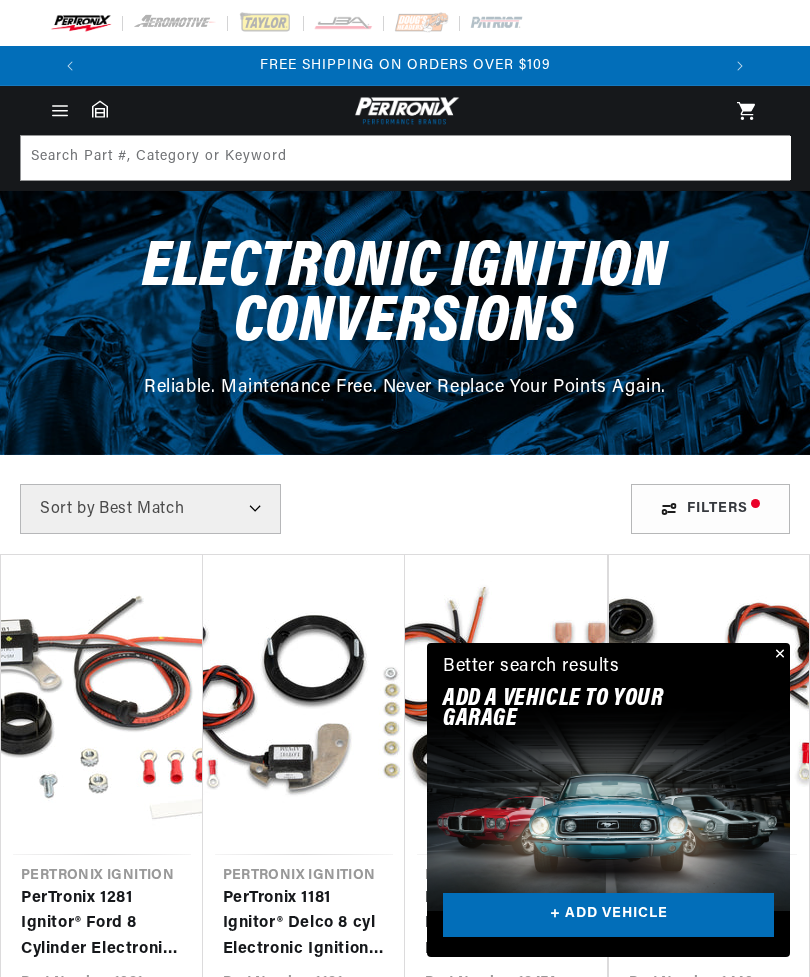 click on "Best Match Featured Name, A-Z Name, Z-A Price, Low to High Price, High to Low" at bounding box center [150, 509] 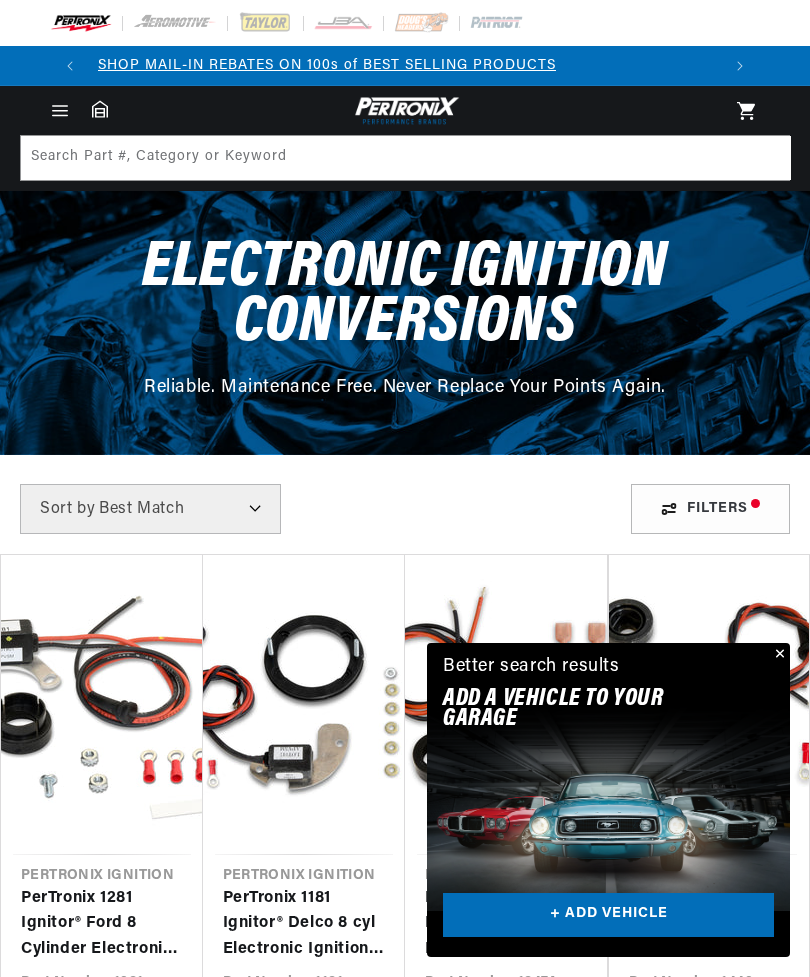 scroll, scrollTop: 0, scrollLeft: 0, axis: both 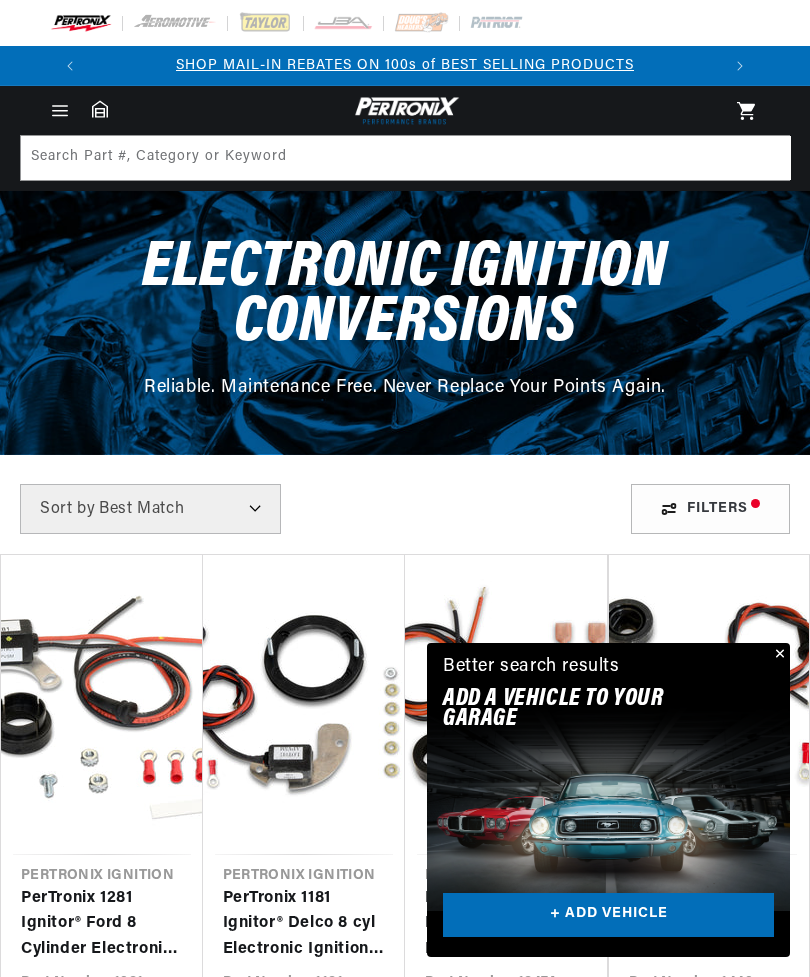 select on "title" 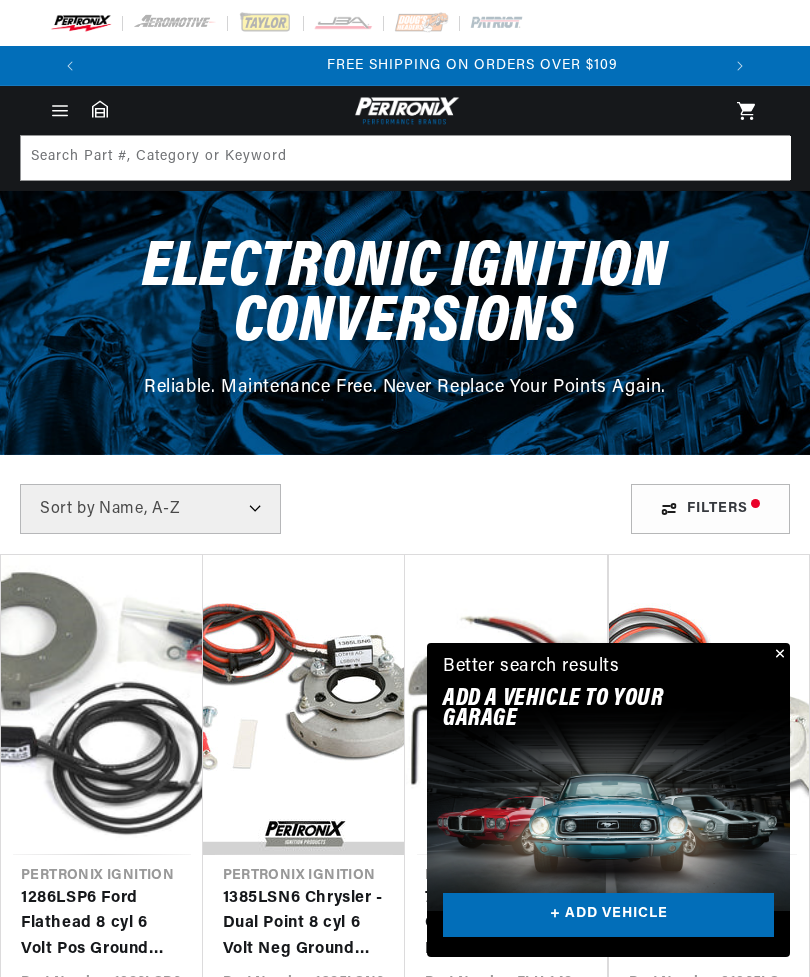 scroll, scrollTop: 0, scrollLeft: 630, axis: horizontal 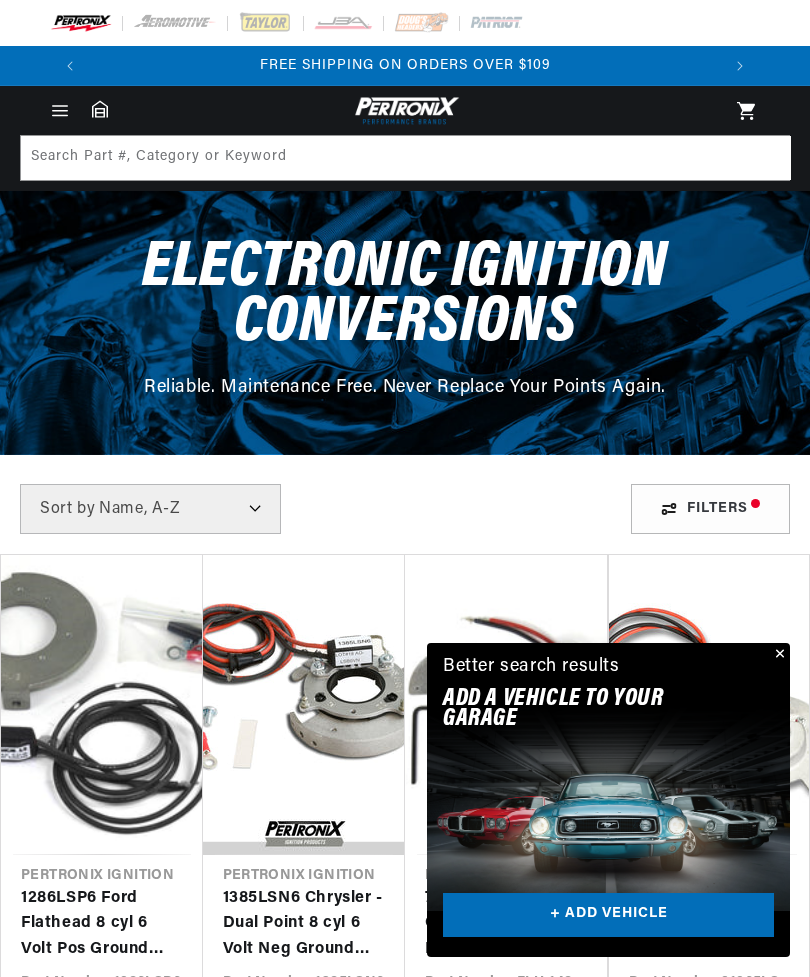 click at bounding box center (778, 655) 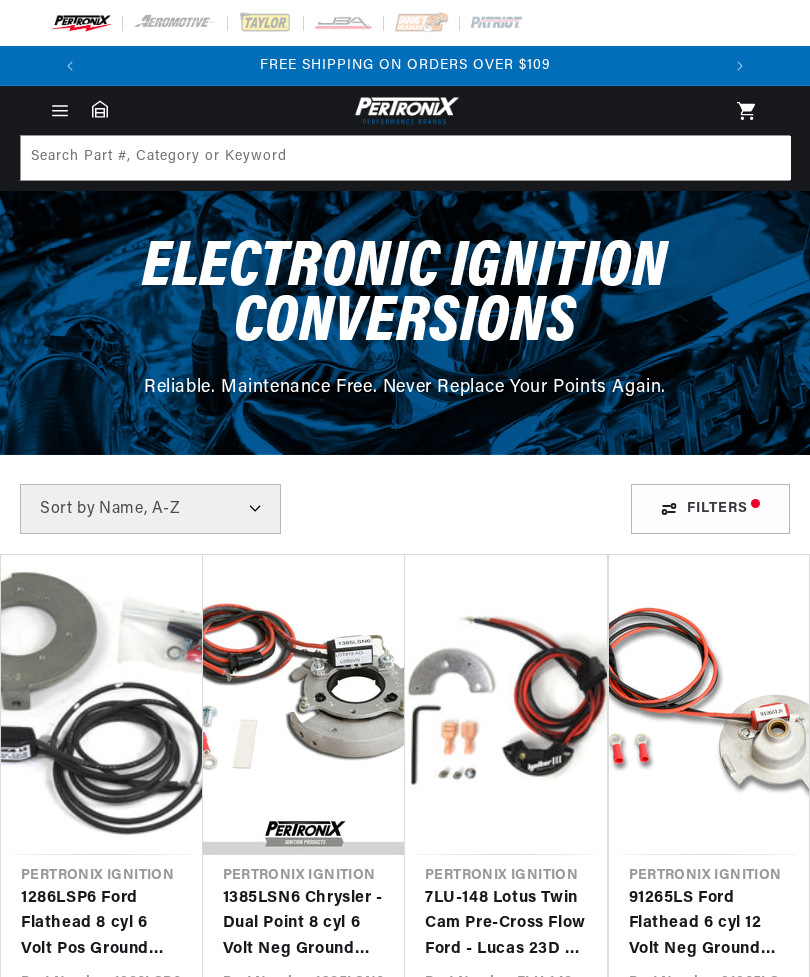click on "Filters" at bounding box center (710, 509) 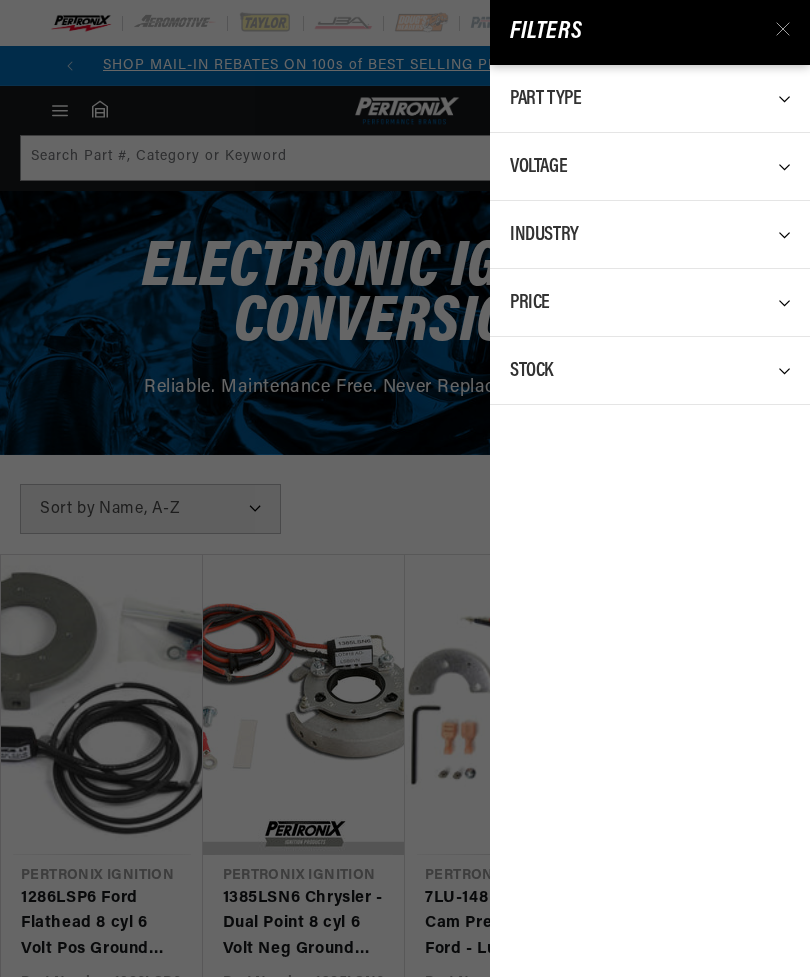scroll, scrollTop: 0, scrollLeft: 0, axis: both 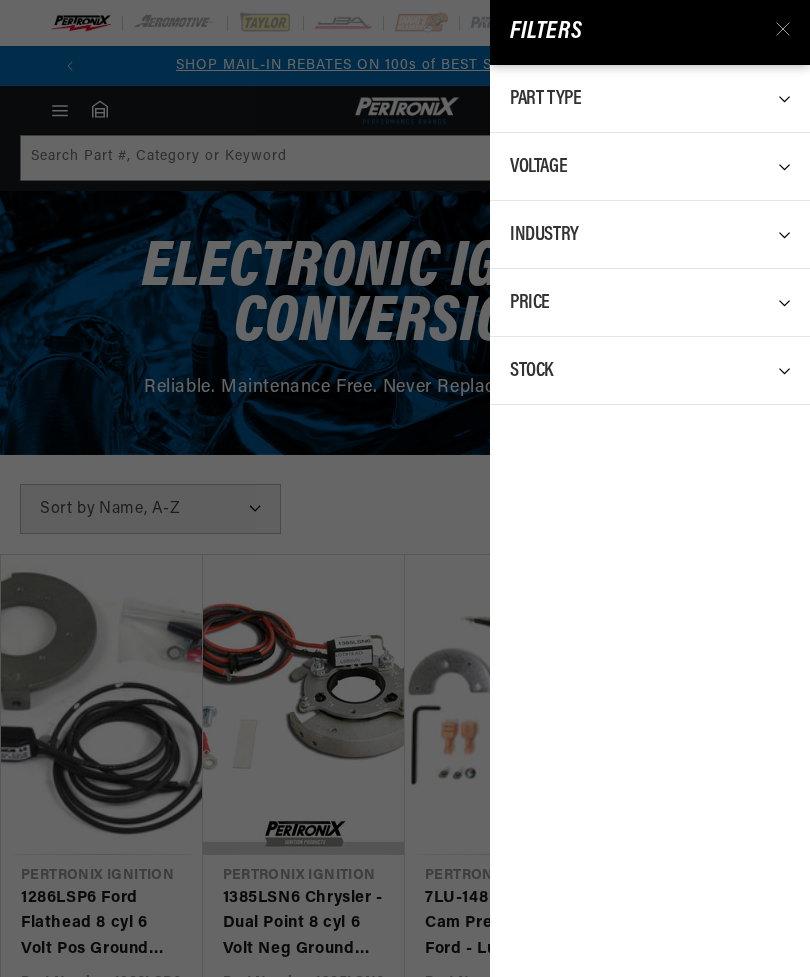 click on "Voltage" at bounding box center [538, 167] 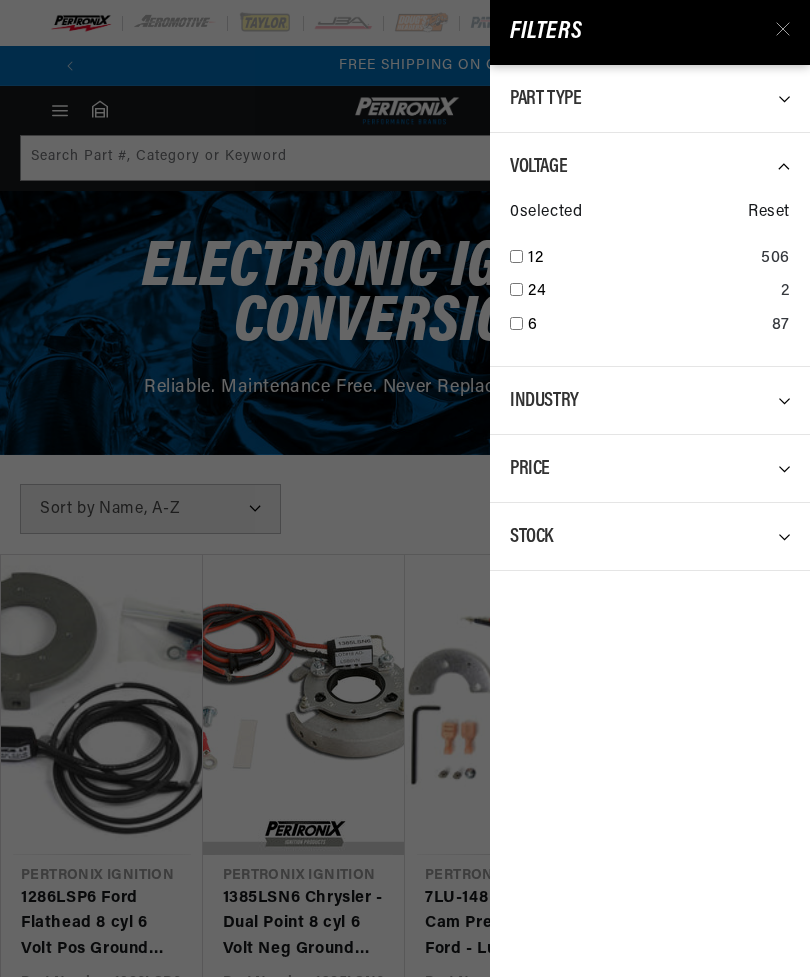 scroll, scrollTop: 0, scrollLeft: 630, axis: horizontal 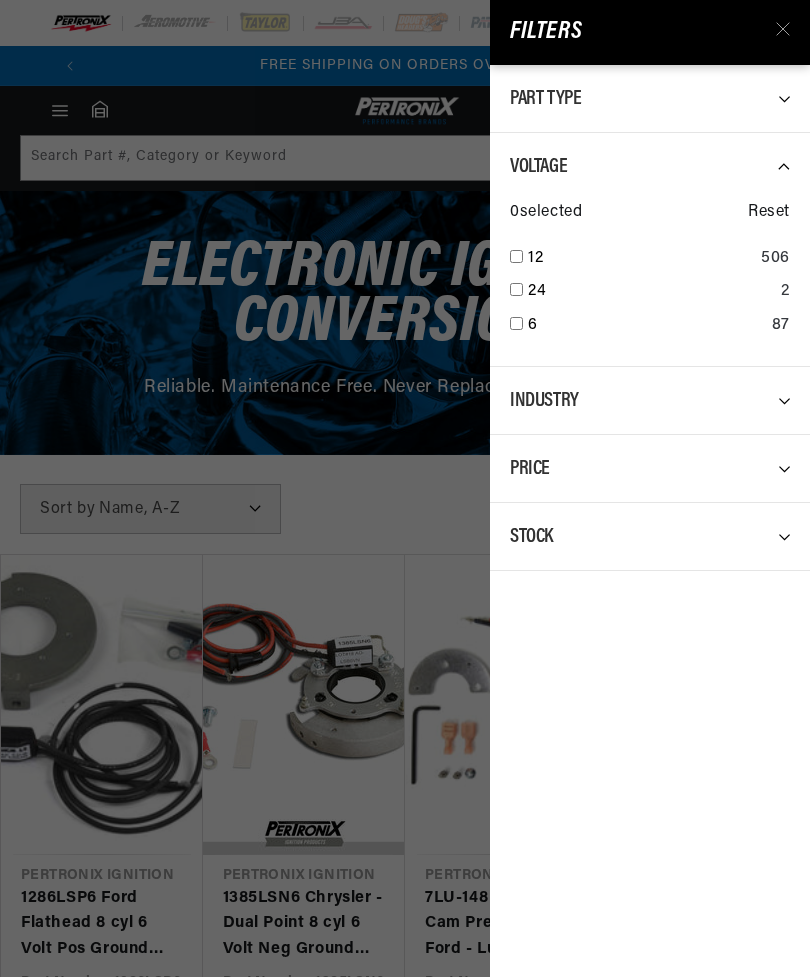 click on "12" at bounding box center (640, 259) 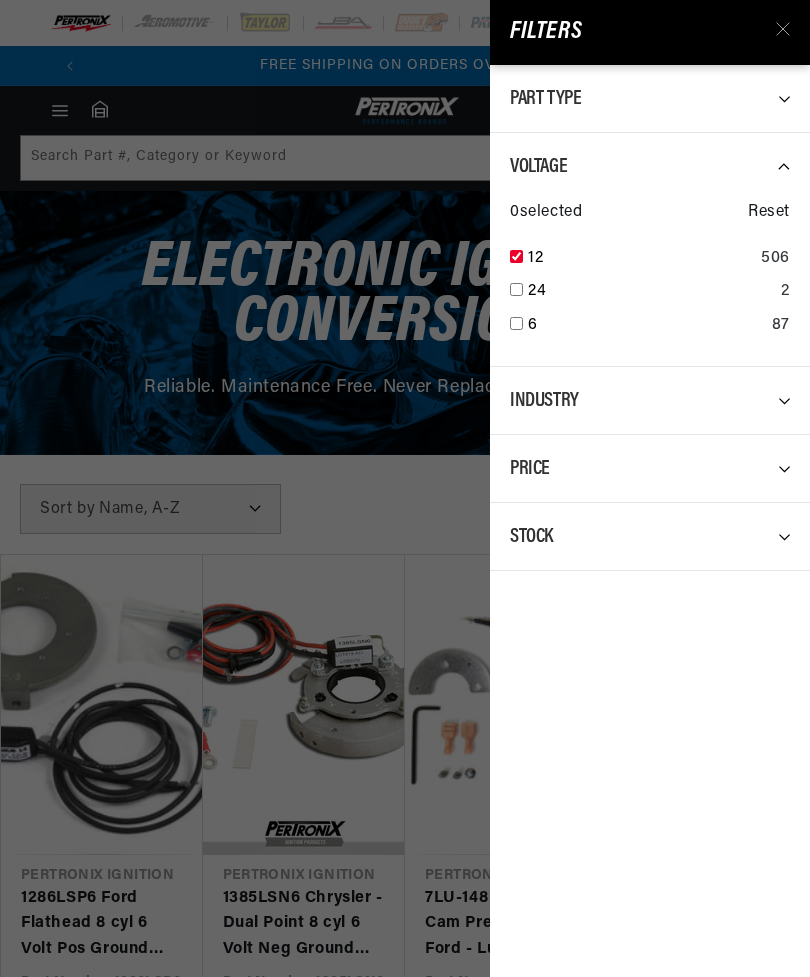 checkbox on "true" 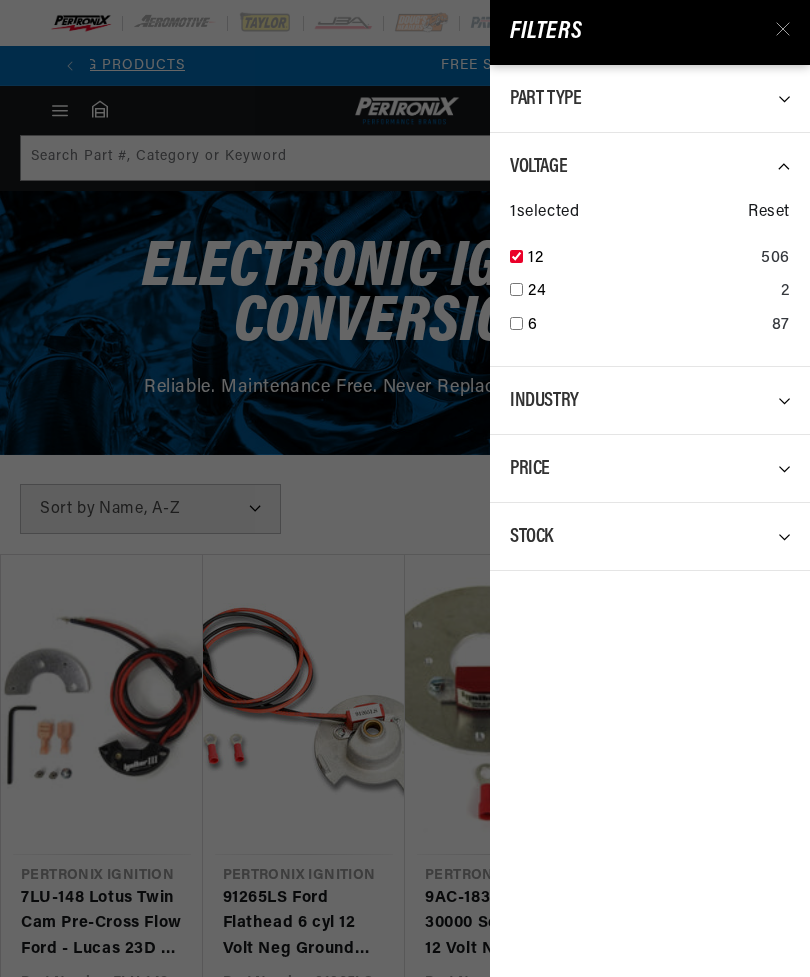 scroll, scrollTop: 0, scrollLeft: 630, axis: horizontal 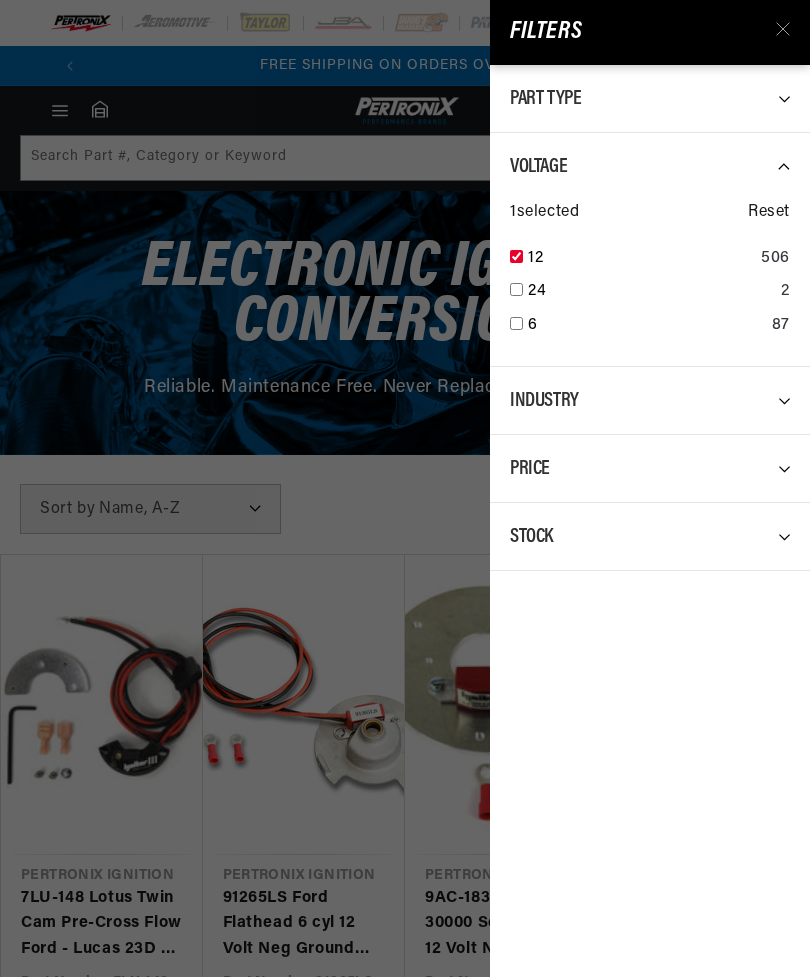 click on "All Products
Voltage :
12
Part Type 0  selected
Reset
Ignition Conversion Kit 506 Voltage 1  selected
Reset
12 506 24 2 6 87 Industry 0  selected
Reset
Agricultural 77 Automotive 500 Industrial 118 Marine 72 Price 0  selected
Reset
$0 - $99 1 $100 - $249 417 $250 - $499 77 $500 - $999 11 —
Apply Price Range
Stock 0  selected
Reset
In-stock Only 425" at bounding box center [650, 521] 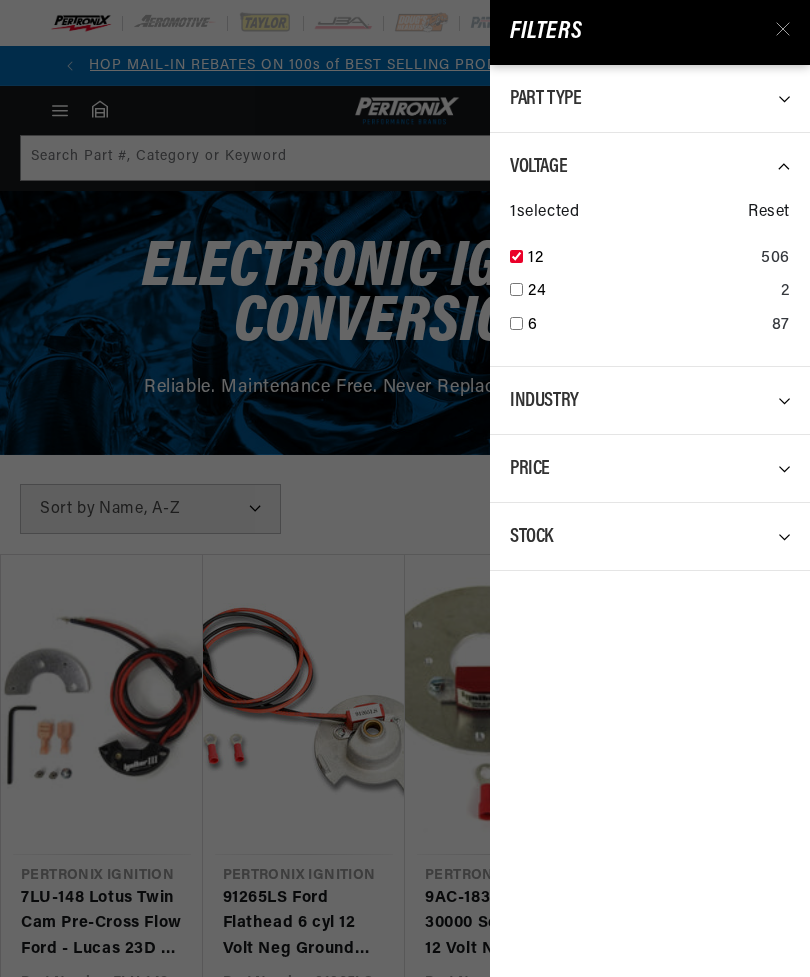 scroll, scrollTop: 0, scrollLeft: 0, axis: both 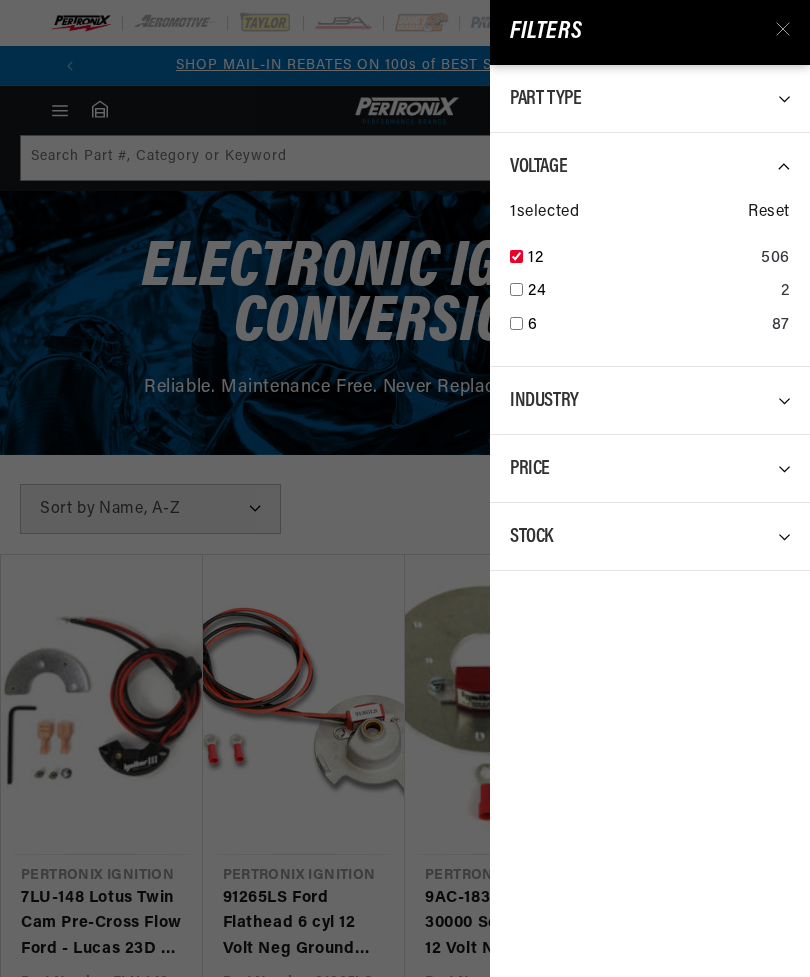 click 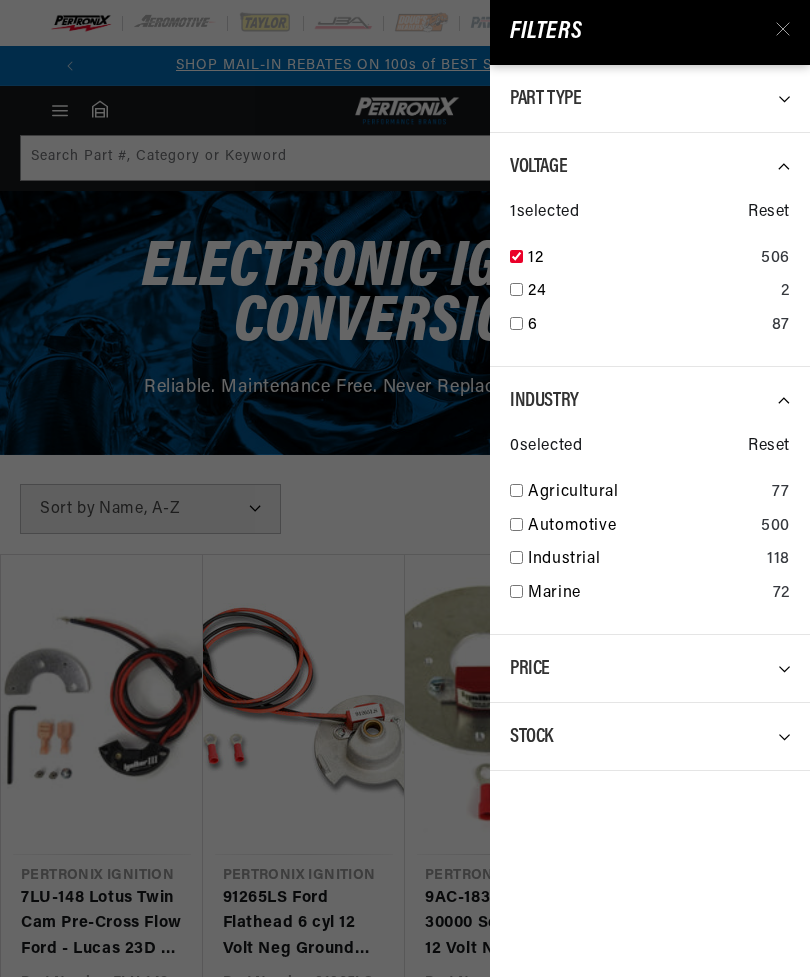 click at bounding box center [516, 490] 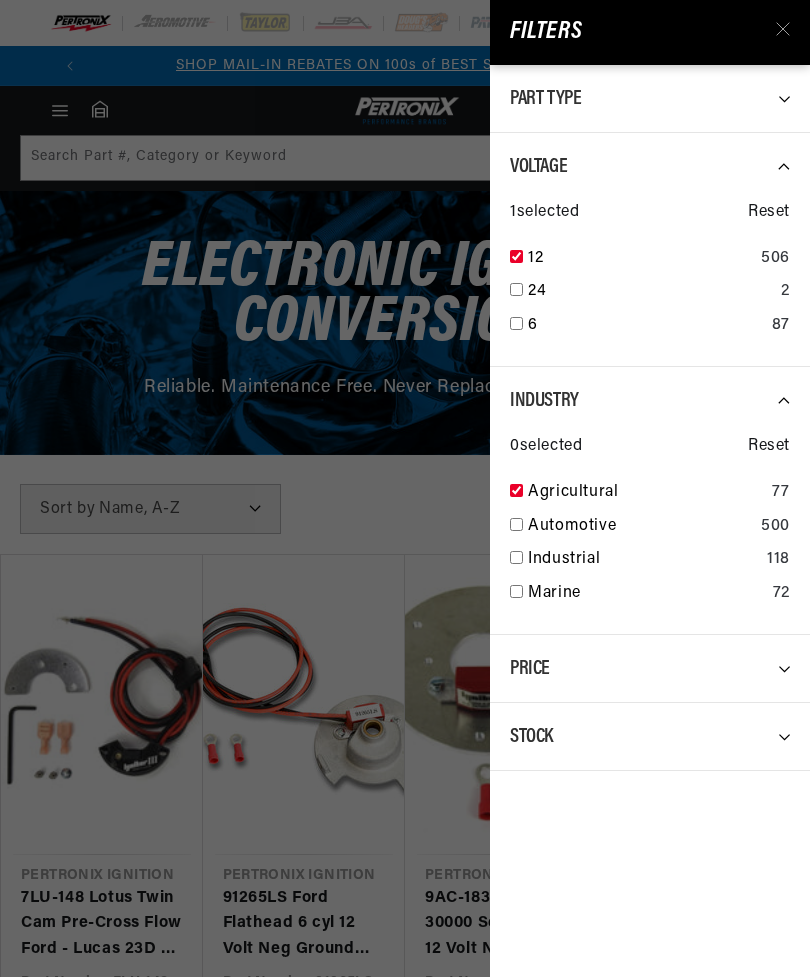 checkbox on "true" 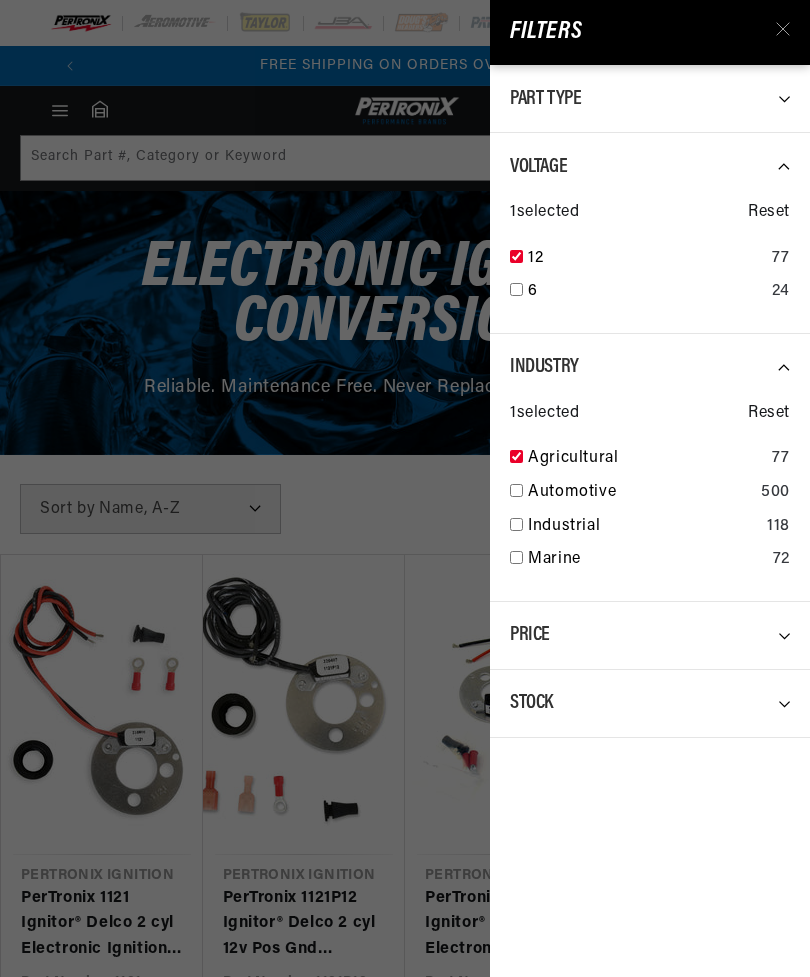 scroll, scrollTop: 0, scrollLeft: 431, axis: horizontal 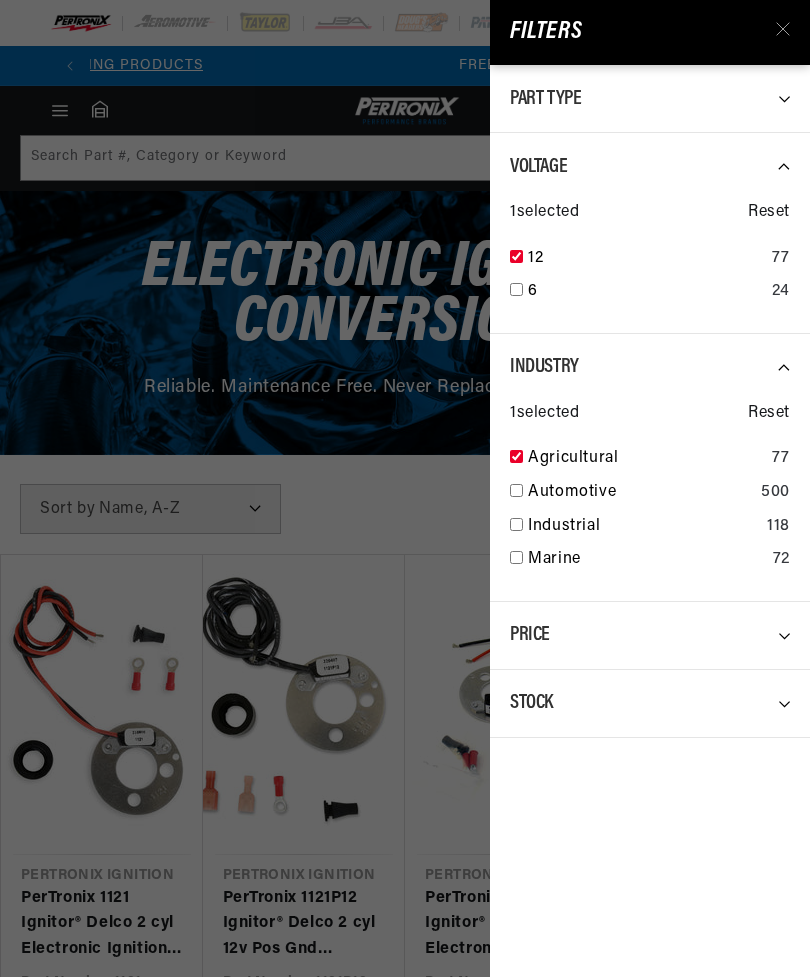 click 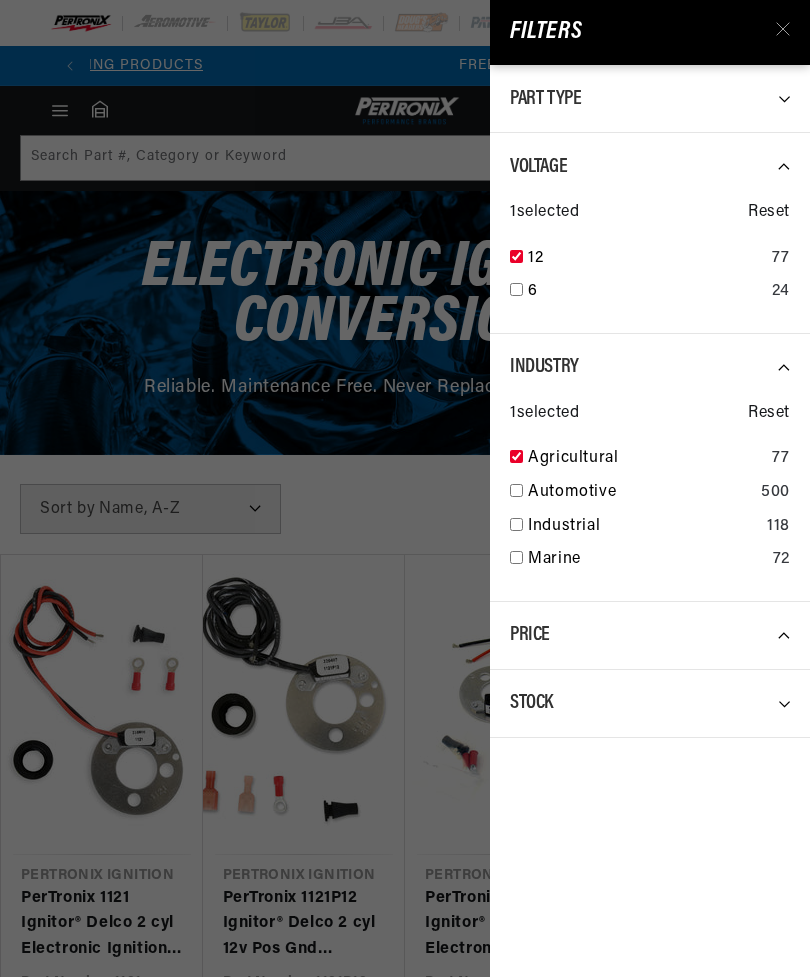 scroll, scrollTop: 0, scrollLeft: 0, axis: both 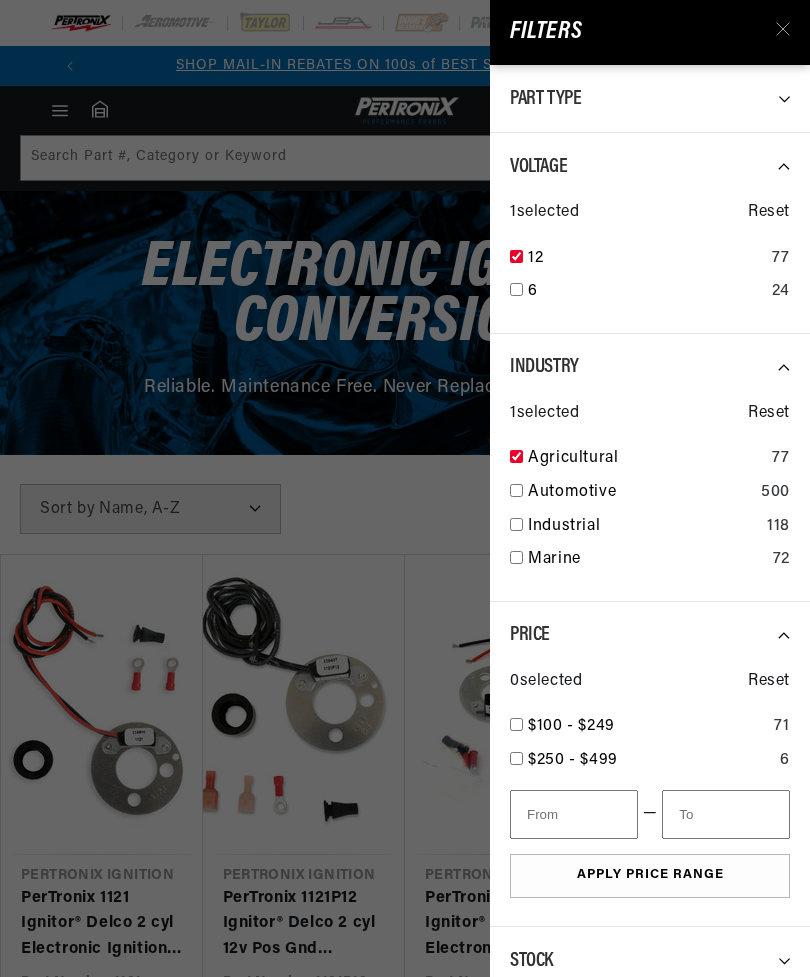 click at bounding box center [516, 724] 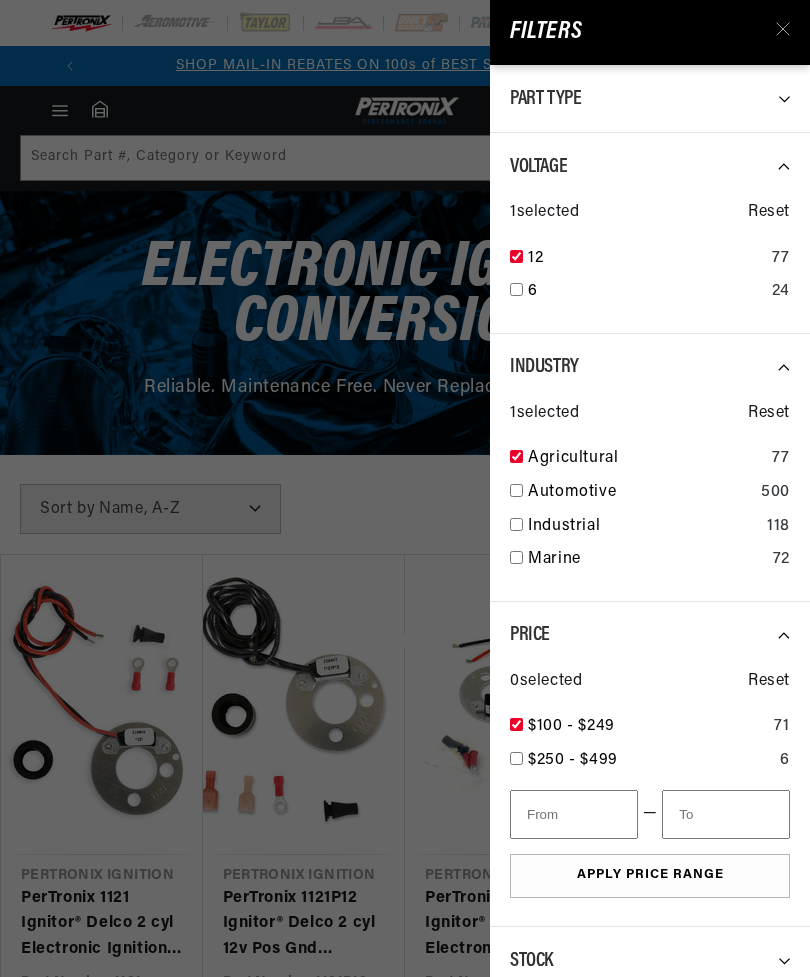 type on "100" 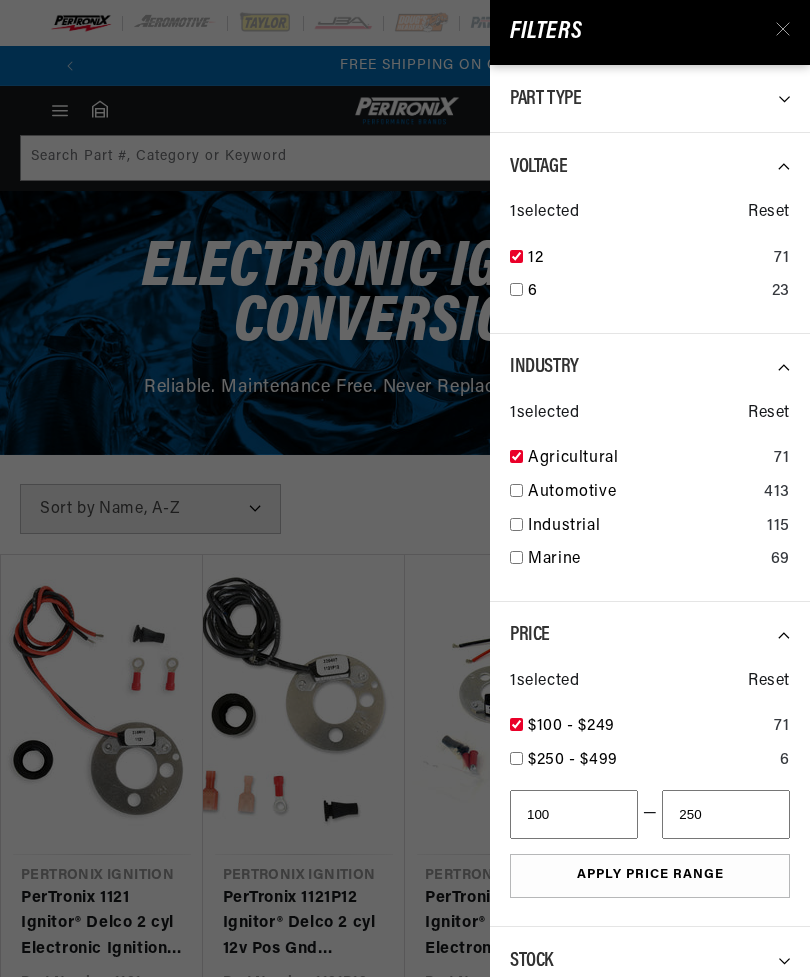 scroll, scrollTop: 0, scrollLeft: 630, axis: horizontal 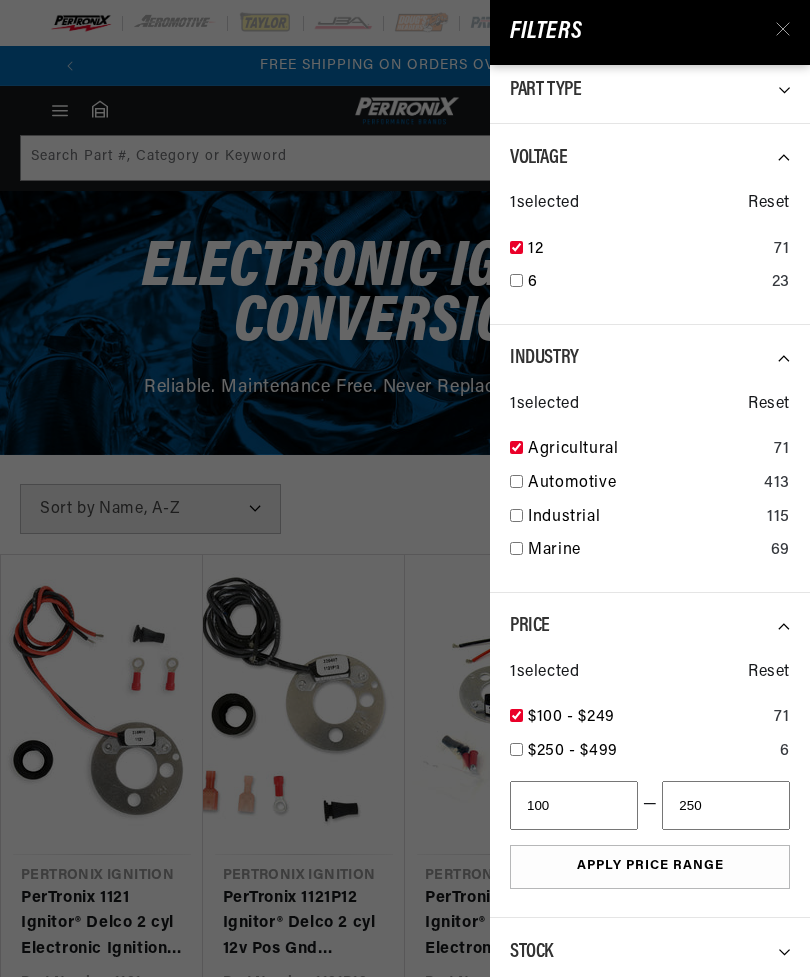click 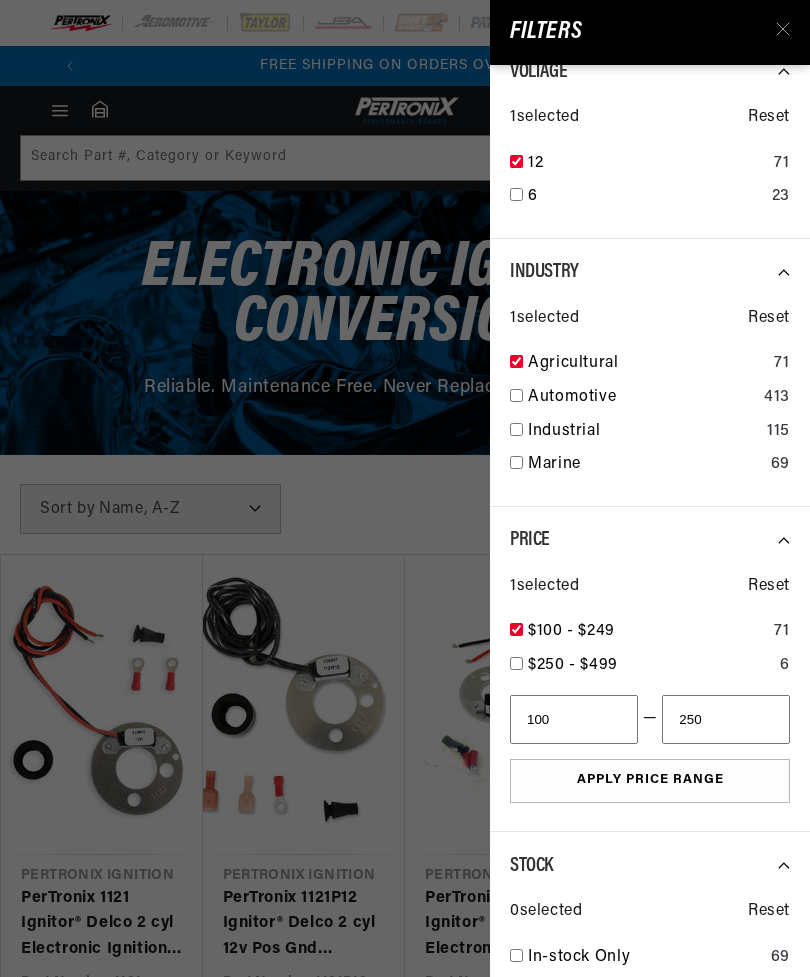 scroll, scrollTop: 107, scrollLeft: 0, axis: vertical 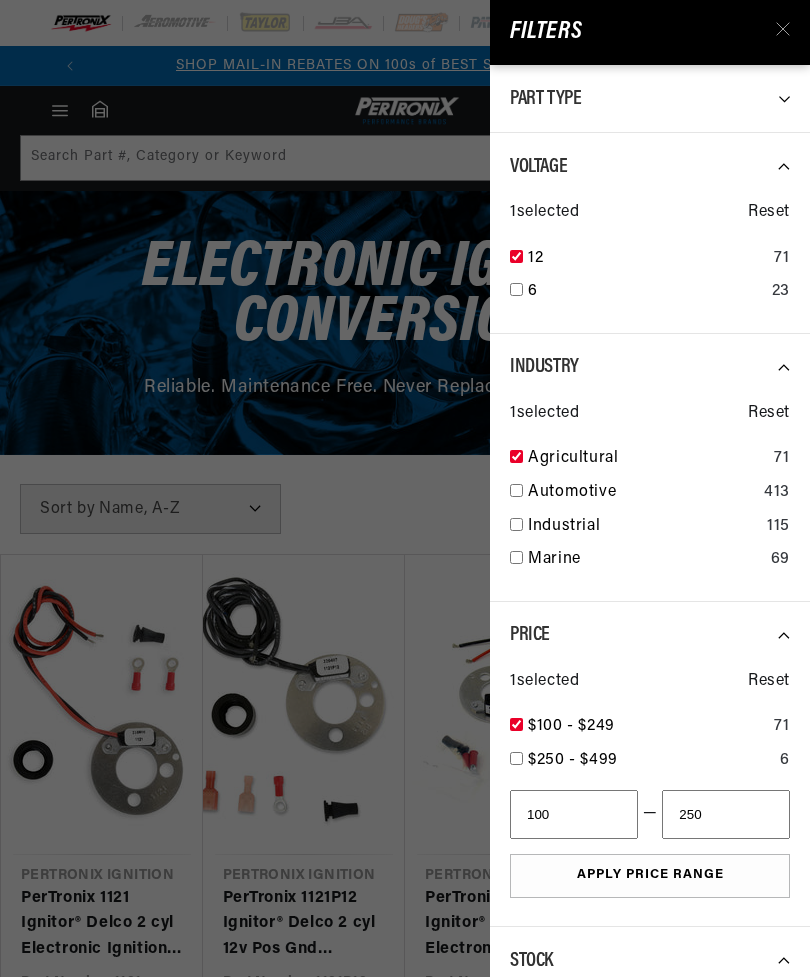 click on "Filters" at bounding box center (650, 32) 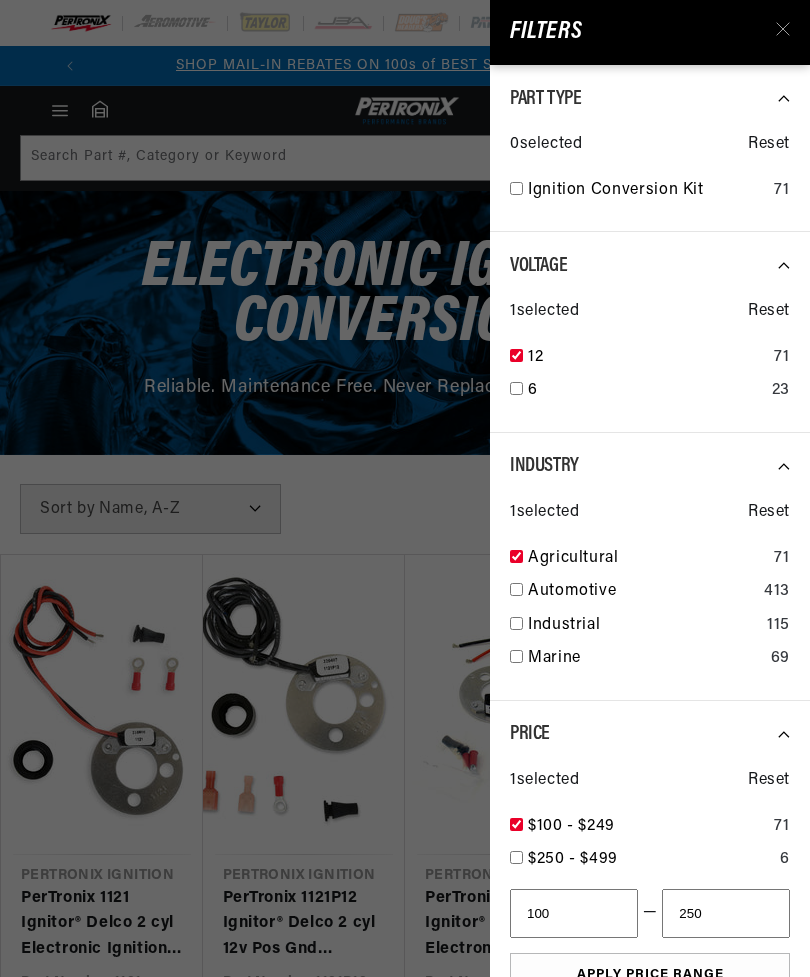 click at bounding box center [516, 188] 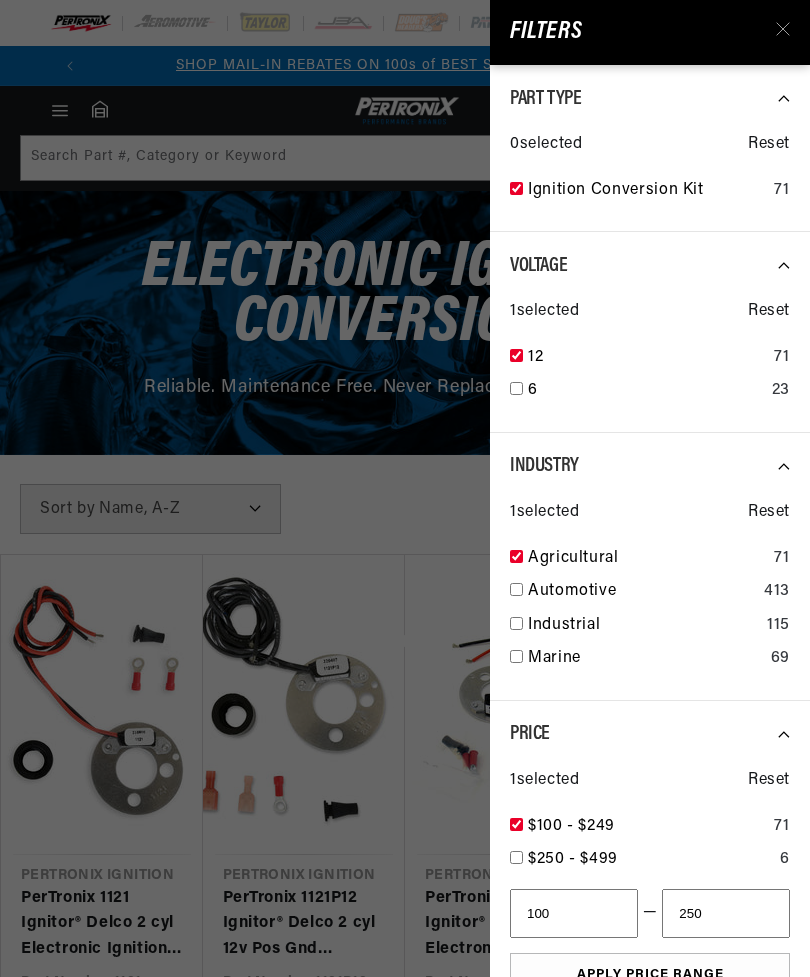 checkbox on "true" 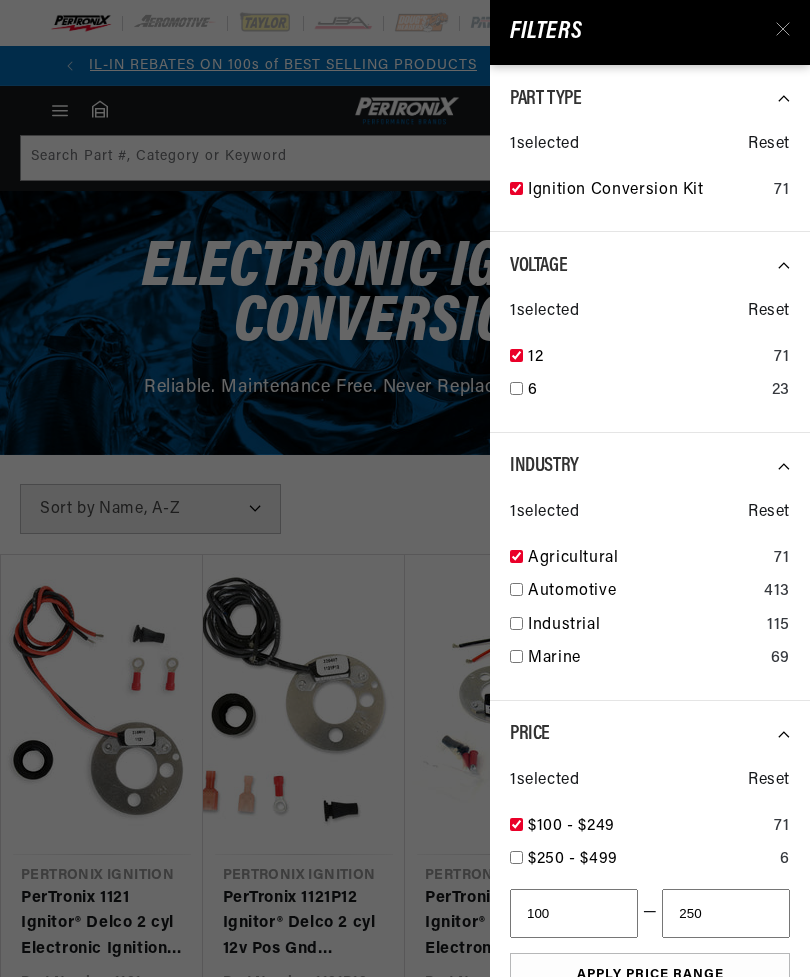 scroll, scrollTop: 0, scrollLeft: 0, axis: both 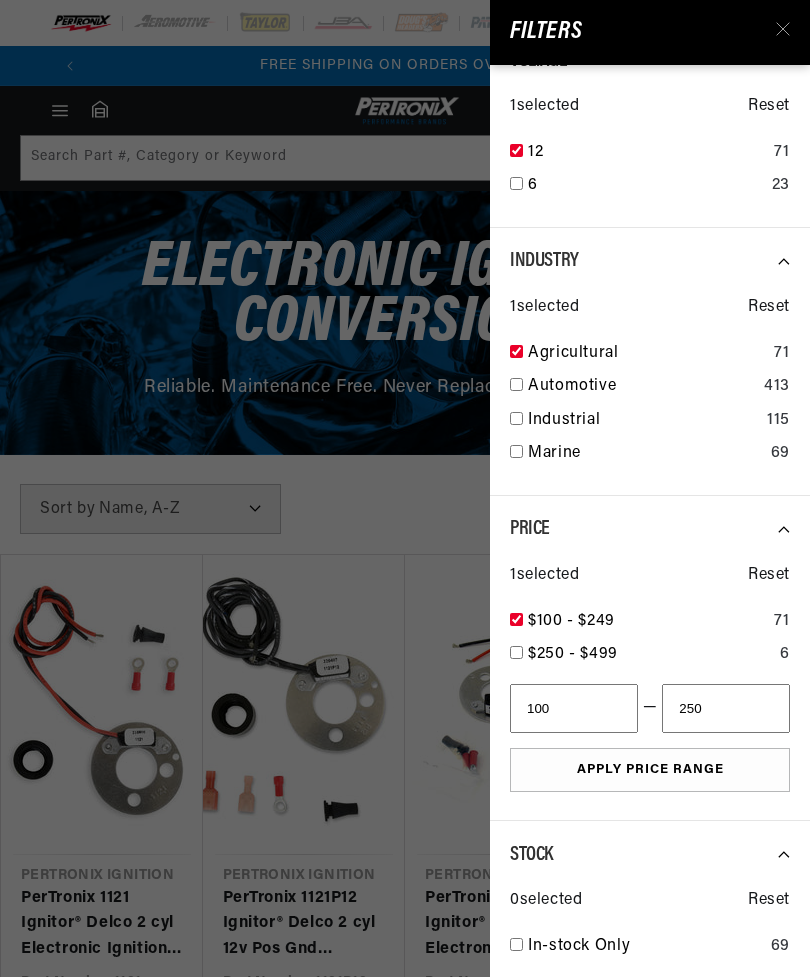 click at bounding box center [516, 944] 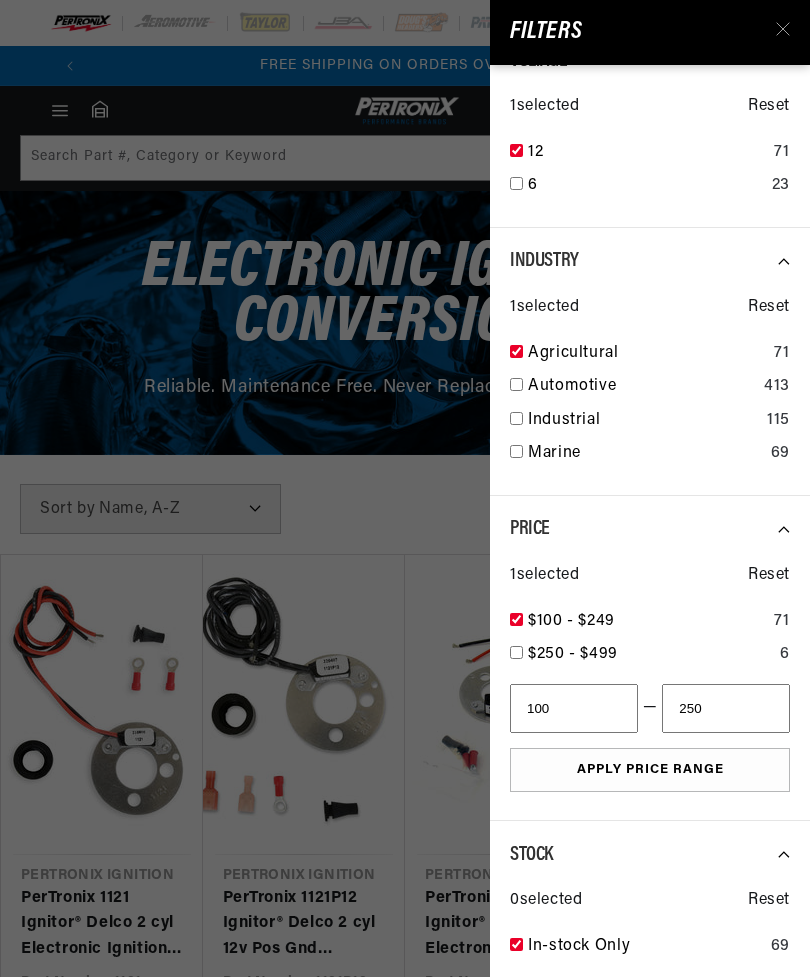 checkbox on "true" 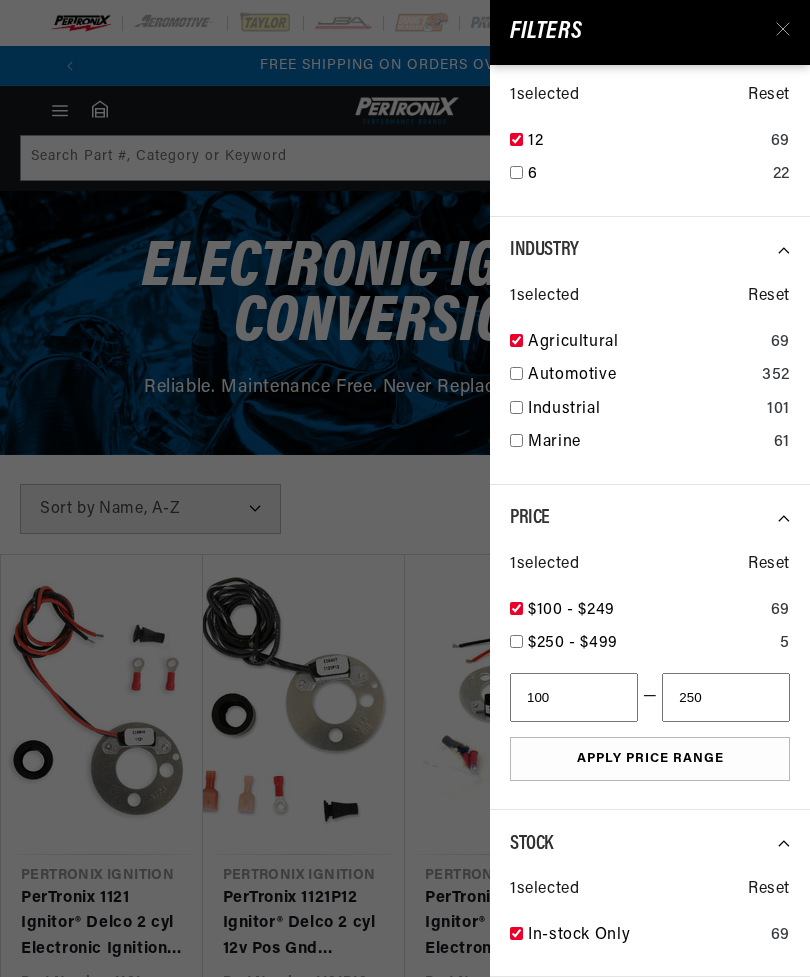 scroll, scrollTop: 225, scrollLeft: 0, axis: vertical 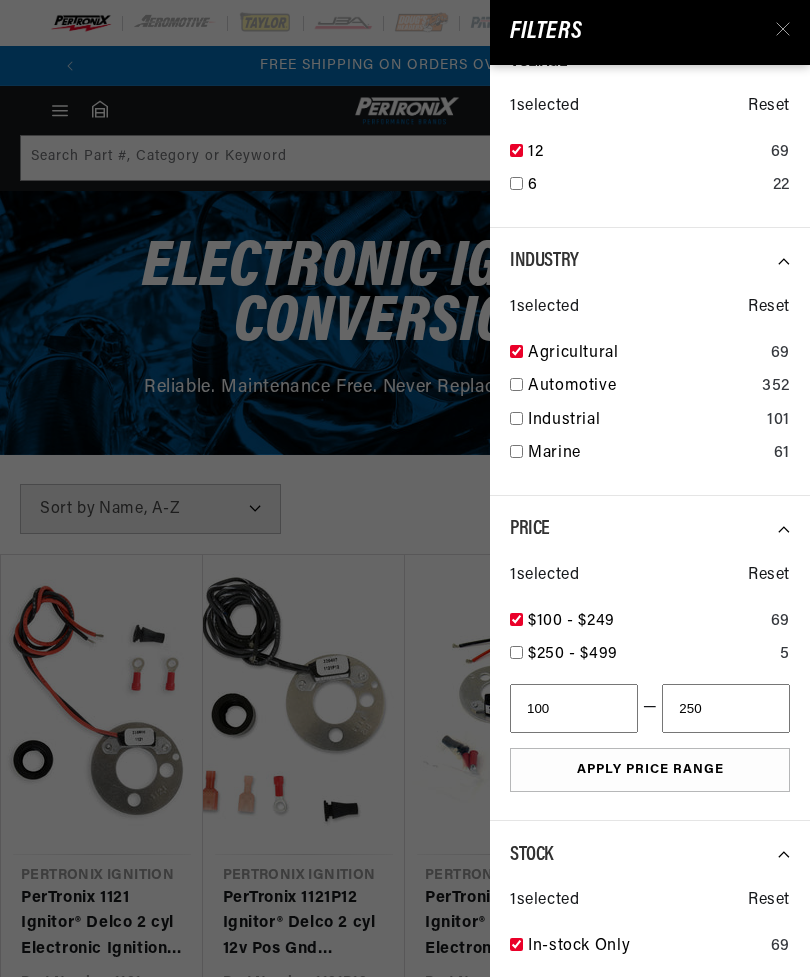 click on "Apply Price Range" at bounding box center [650, 770] 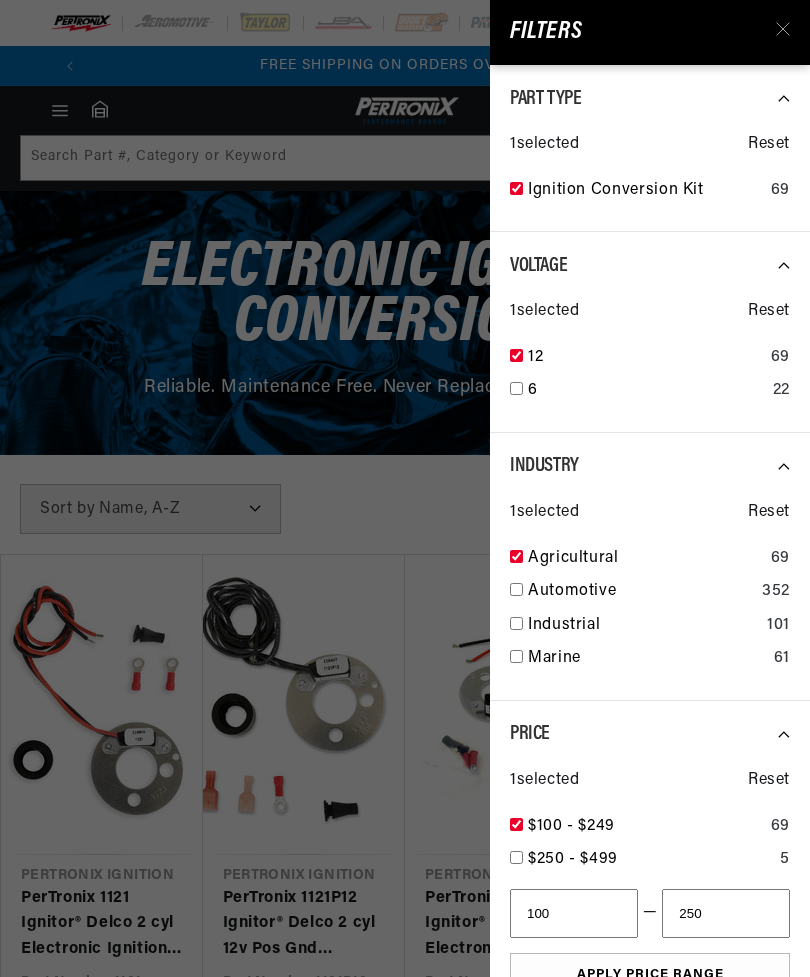scroll, scrollTop: 0, scrollLeft: 0, axis: both 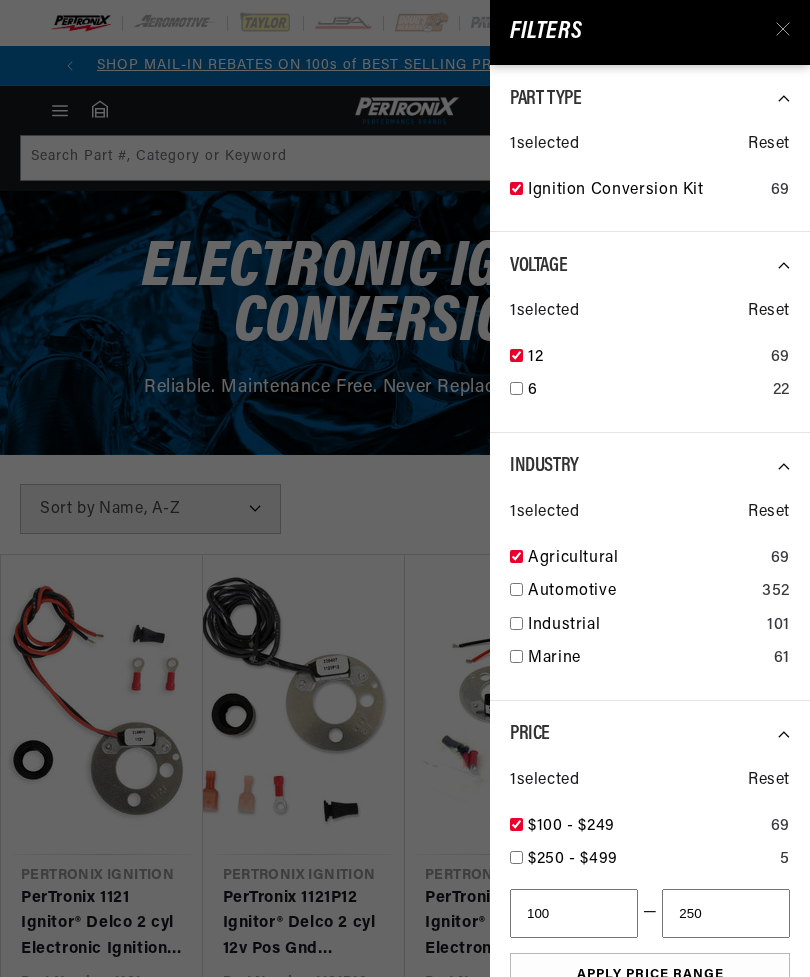 click on "Part Type" at bounding box center (650, 98) 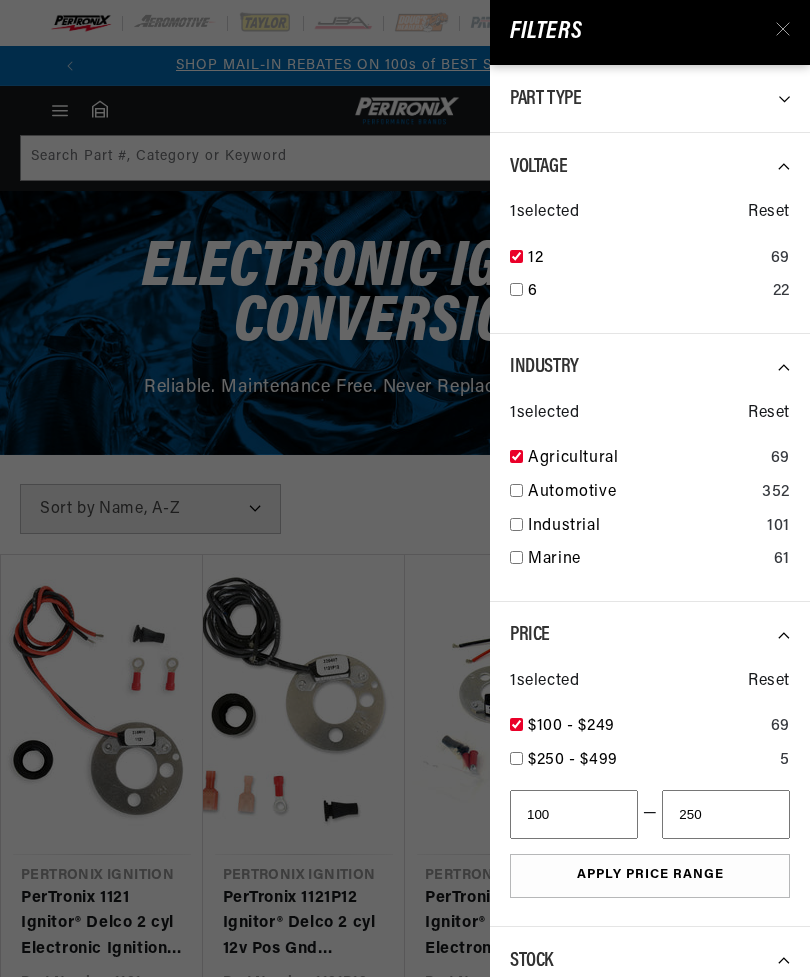 click 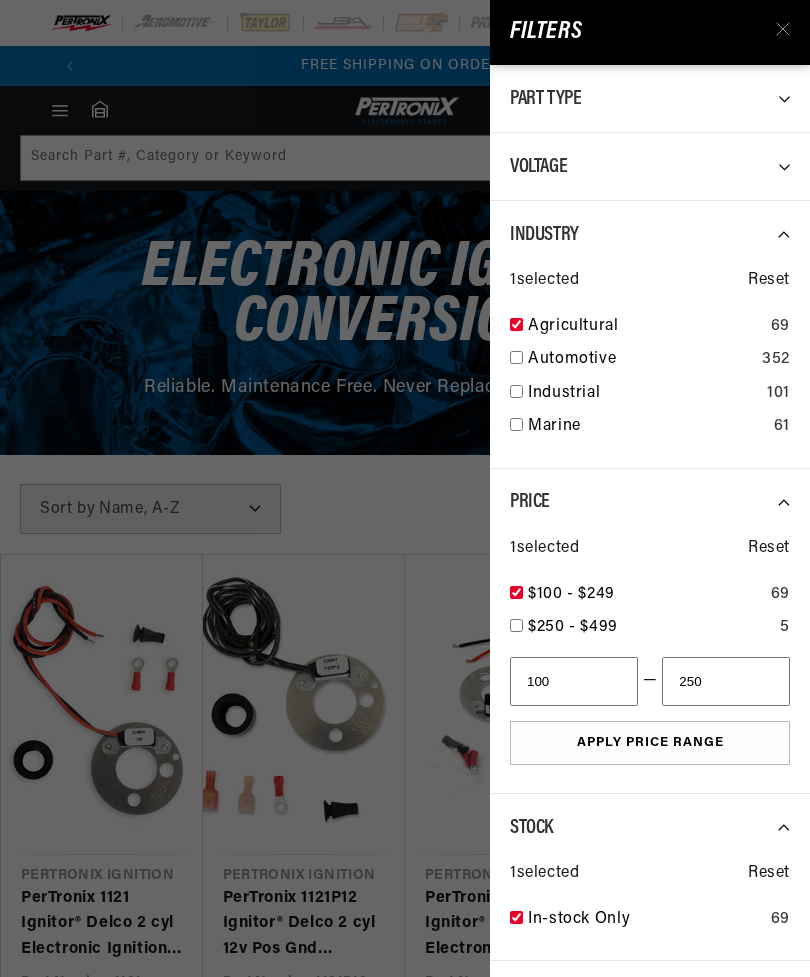 scroll, scrollTop: 0, scrollLeft: 630, axis: horizontal 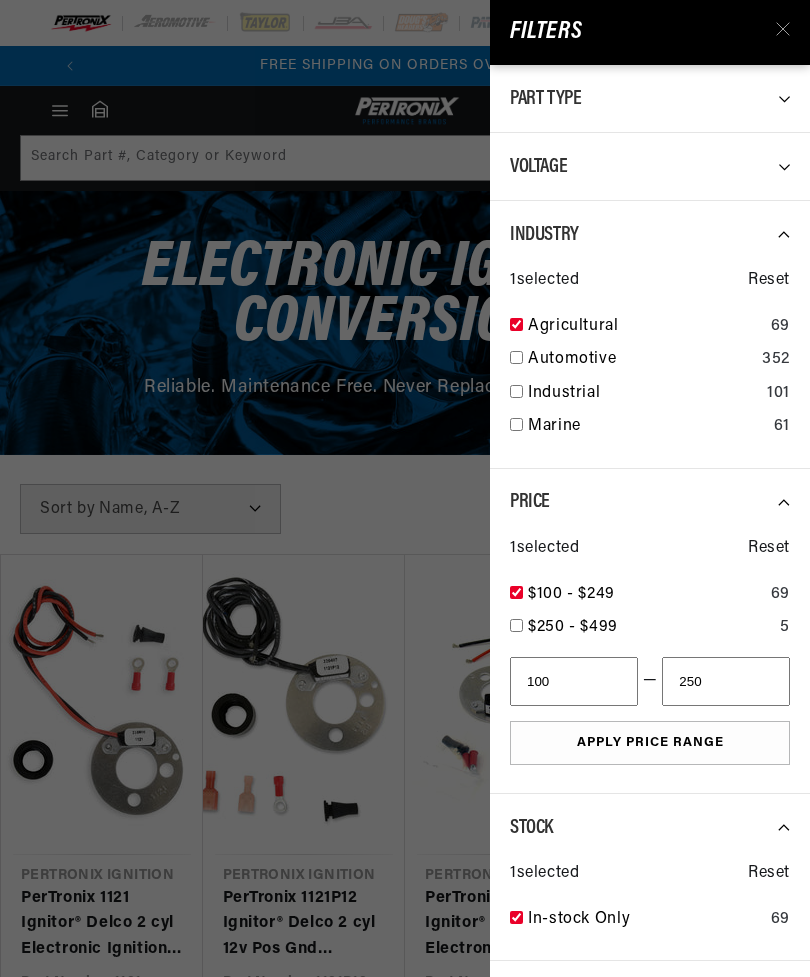 click on "Industry 1  selected
Reset
Agricultural 69 Automotive 352 Industrial 101 Marine 61" at bounding box center [650, 335] 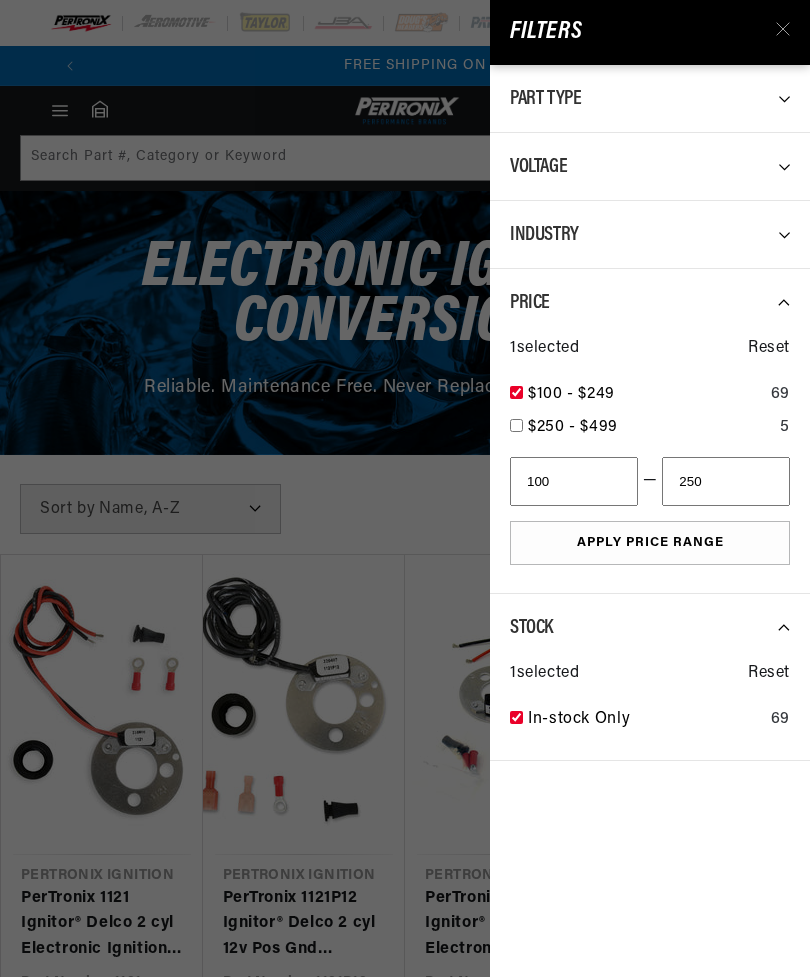 scroll, scrollTop: 0, scrollLeft: 630, axis: horizontal 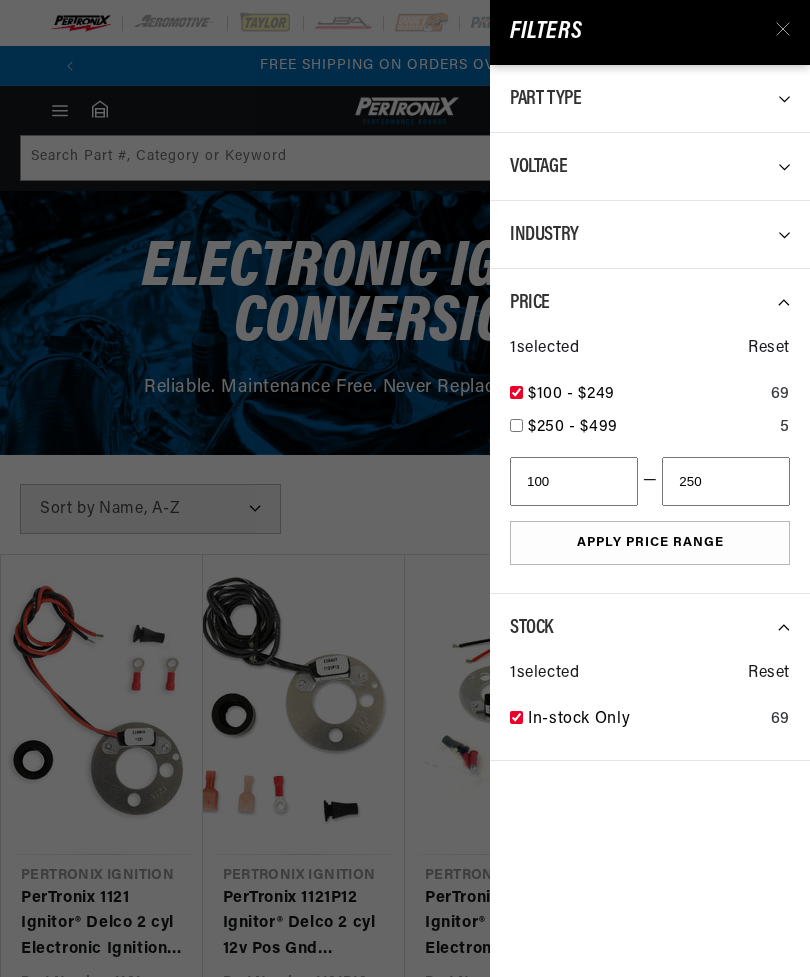 click on "Filters
All Products
Part Type :
Ignition Conversion Kit
Voltage :
12
Industry :
Agricultural
Price :
$100 - $249
Stock :
In-stock Only
Part Type 1  selected
Reset
Ignition Conversion Kit 69 Voltage 1  selected
Reset
12 69 6 22 Industry 1  selected
Reset
Agricultural 69 Automotive 352 Industrial 101 Marine 61 Price 1  selected
Reset
$100 - $249 69 $250 - $499 5 100 — 250
Apply Price Range
Stock 1  selected
Reset
In-stock Only 69" at bounding box center (405, 488) 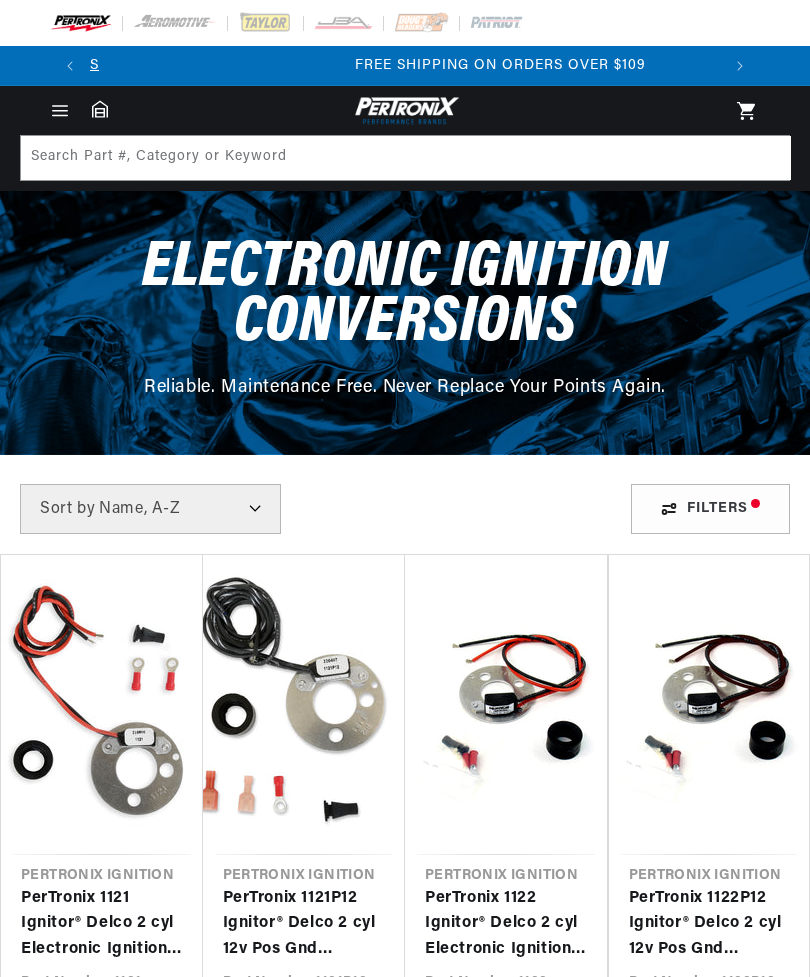 scroll, scrollTop: 0, scrollLeft: 630, axis: horizontal 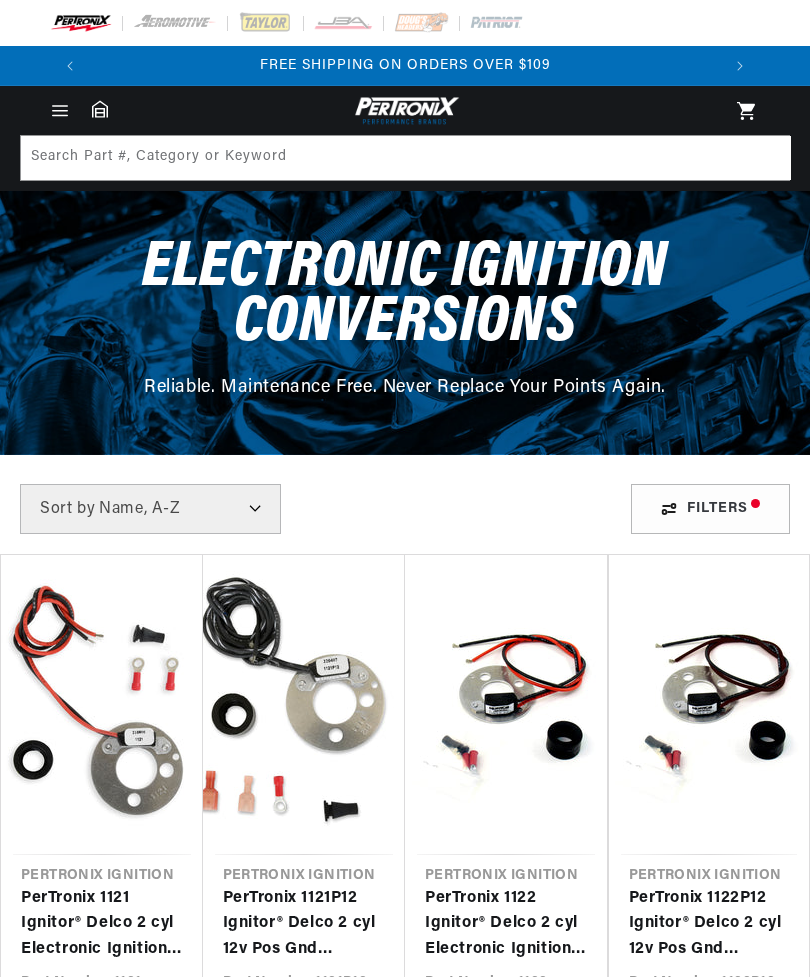 click on "Best Match Featured Name, A-Z Name, Z-A Price, Low to High Price, High to Low" at bounding box center [150, 509] 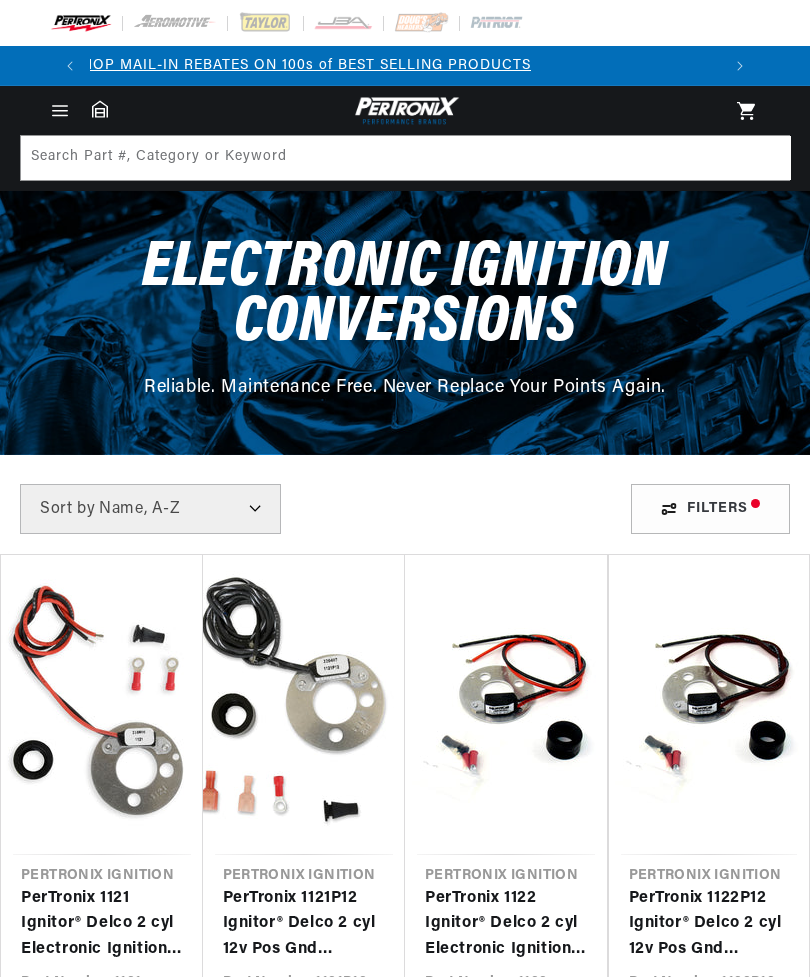 scroll, scrollTop: 0, scrollLeft: 0, axis: both 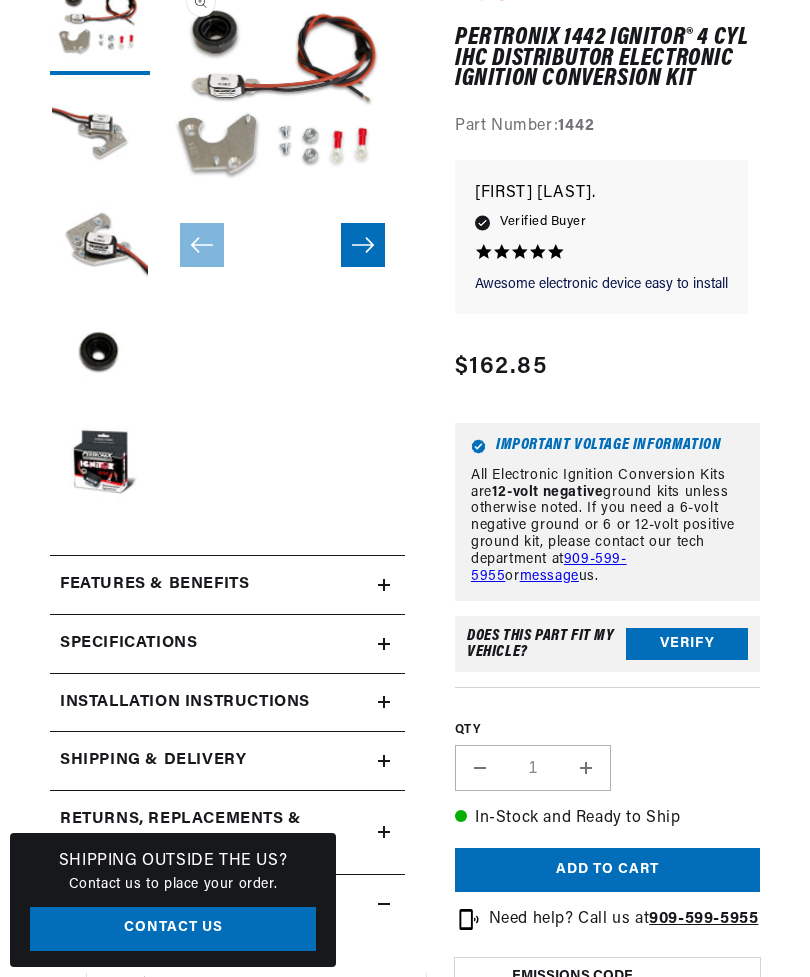 click on "Reviews" at bounding box center [227, 585] 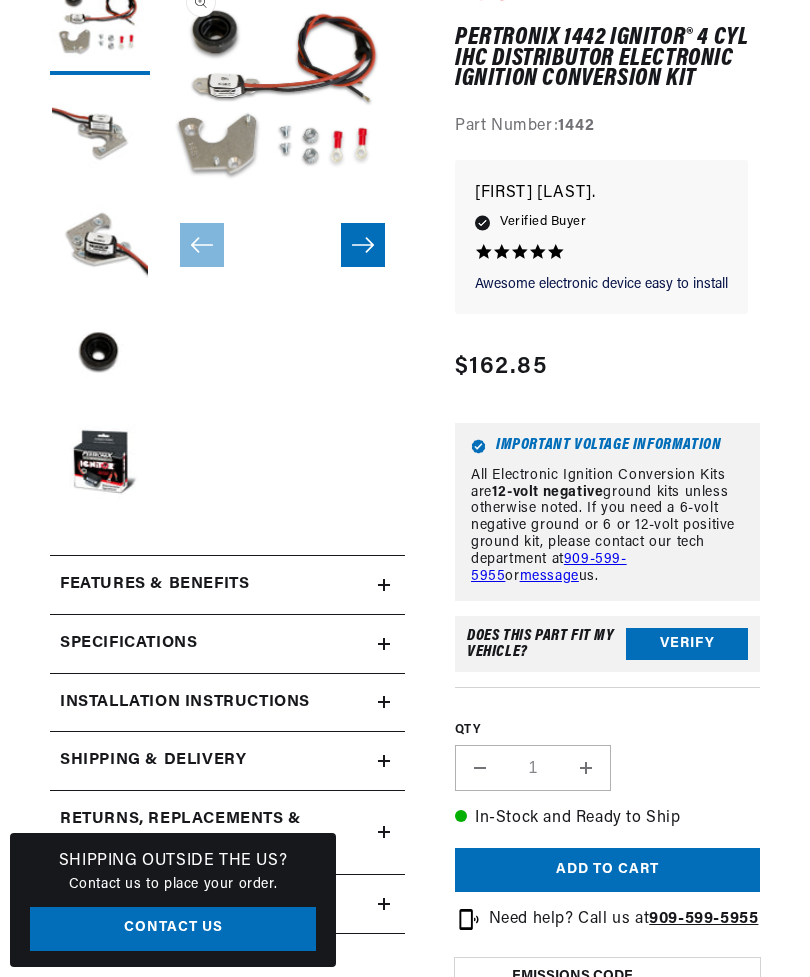 click on "QTY
Decrease quantity for PerTronix 1442 Ignitor® 4 cyl IHC Distributor Electronic Ignition Conversion Kit
1
Increase quantity for PerTronix 1442 Ignitor® 4 cyl IHC Distributor Electronic Ignition Conversion Kit" at bounding box center (607, 739) 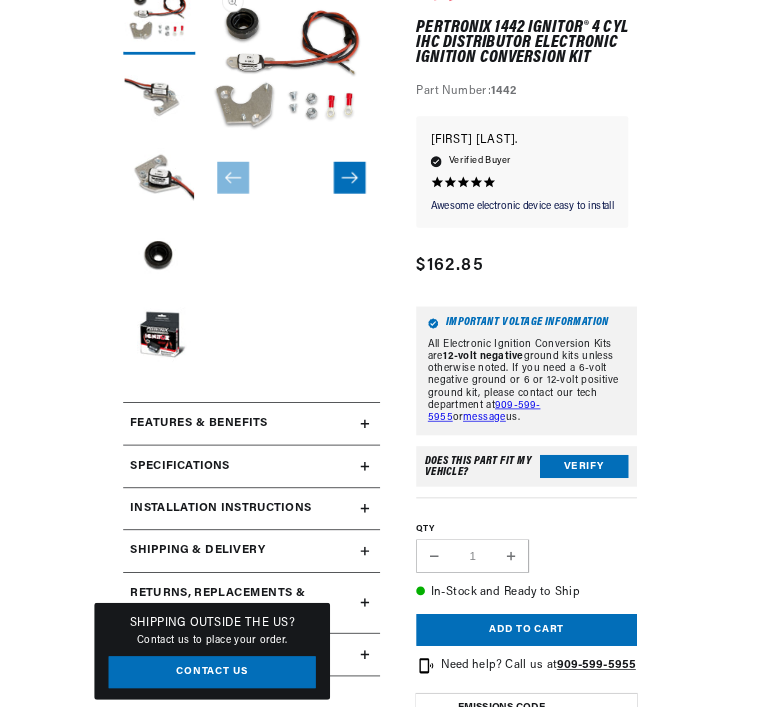 scroll, scrollTop: 434, scrollLeft: 0, axis: vertical 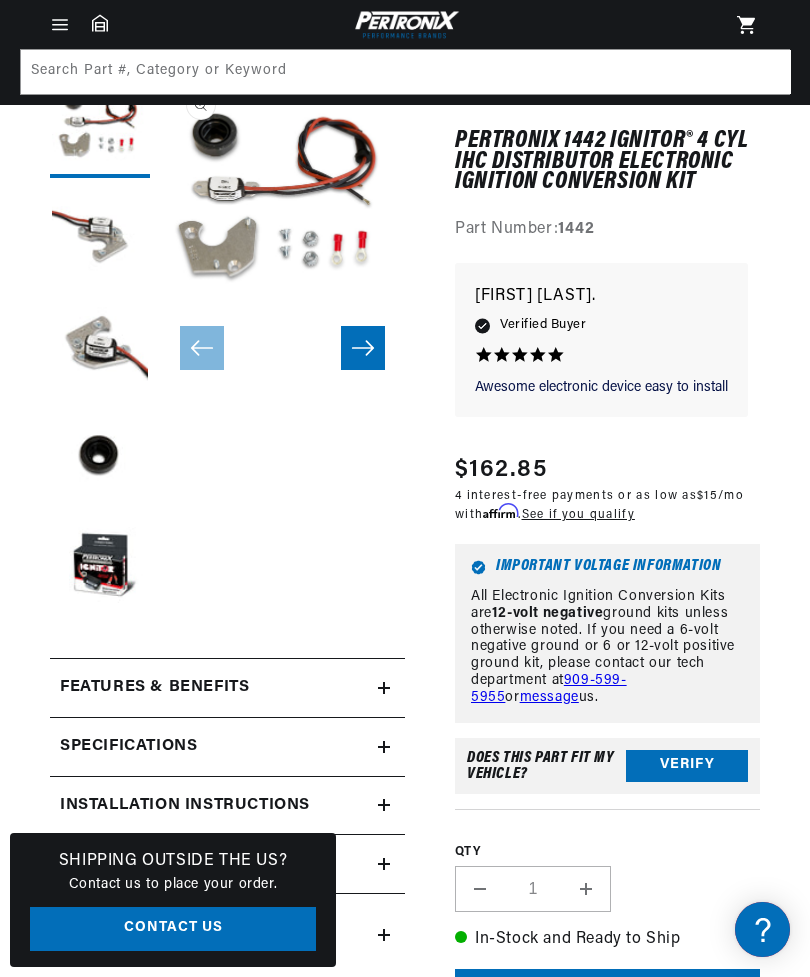 click 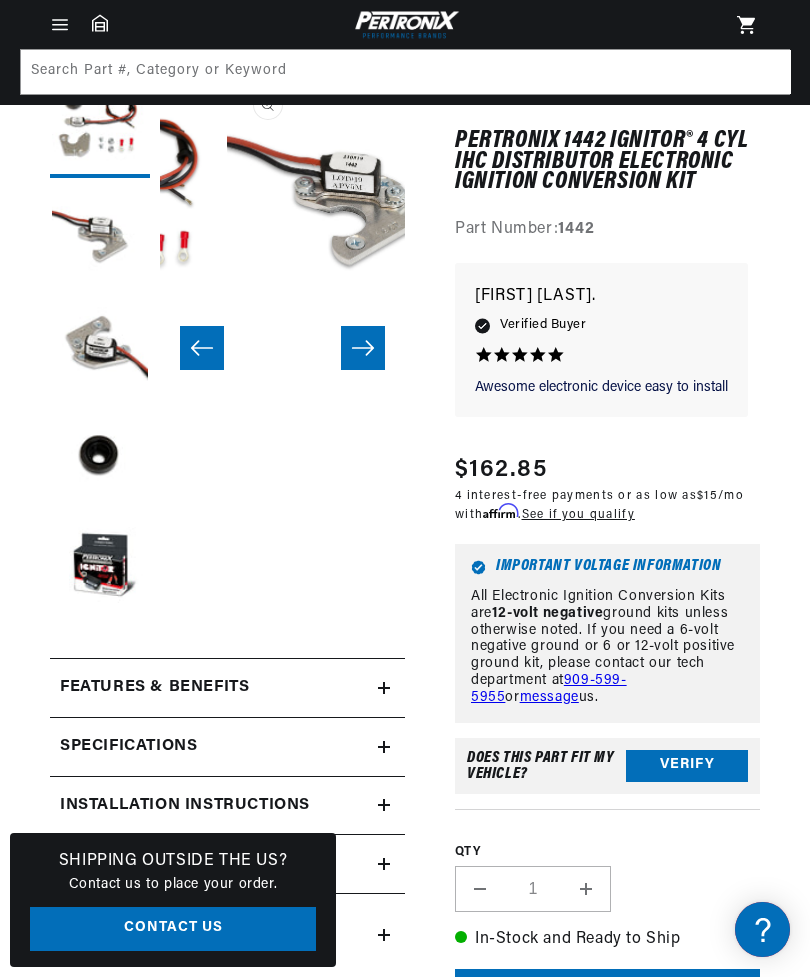 scroll, scrollTop: 0, scrollLeft: 245, axis: horizontal 